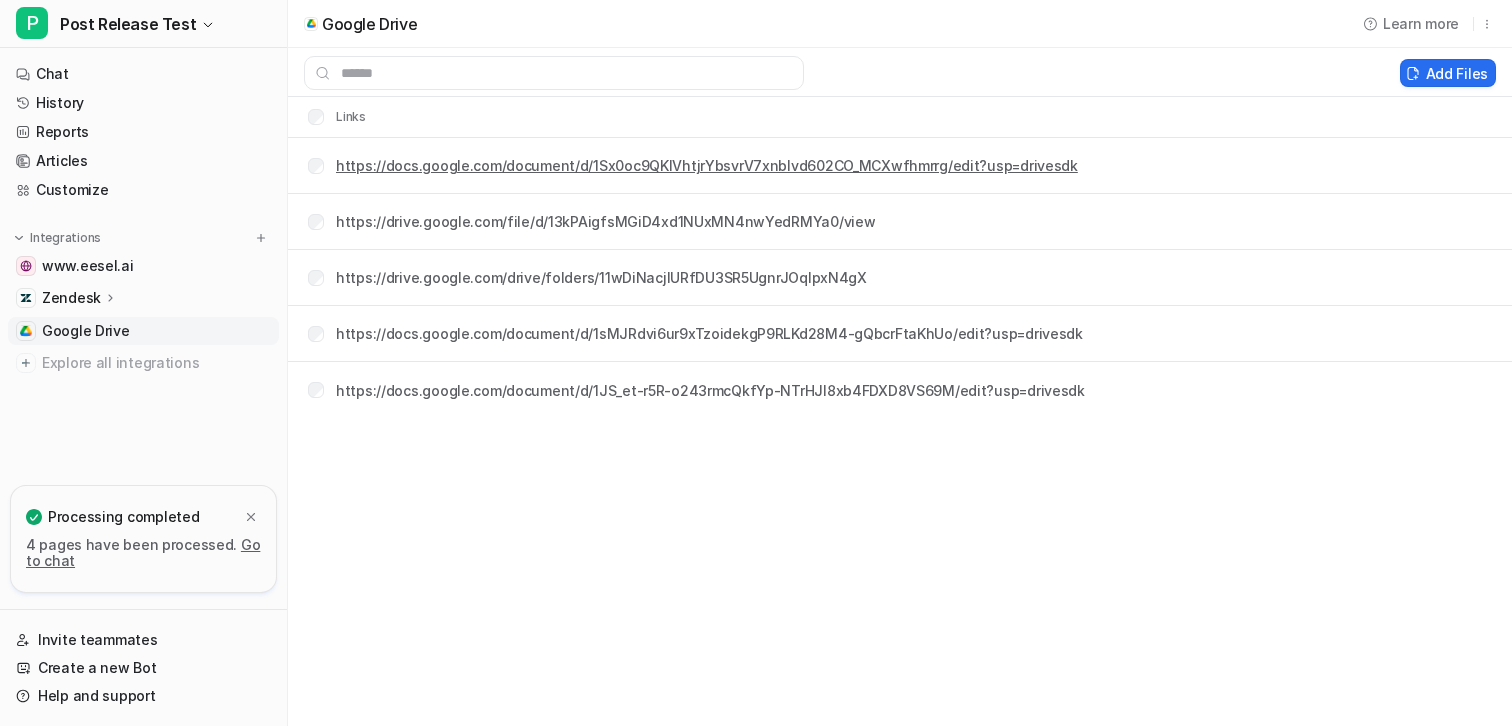 scroll, scrollTop: 0, scrollLeft: 0, axis: both 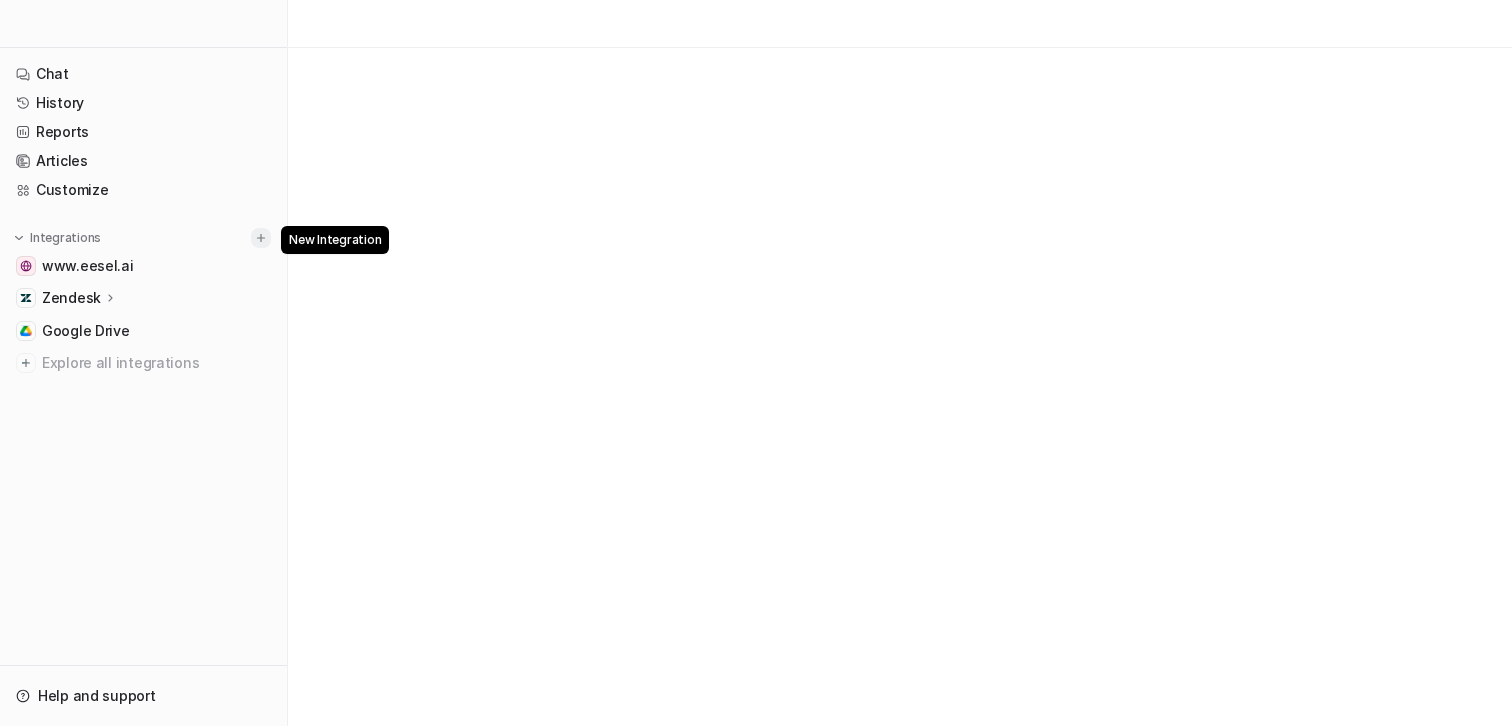 click at bounding box center [261, 238] 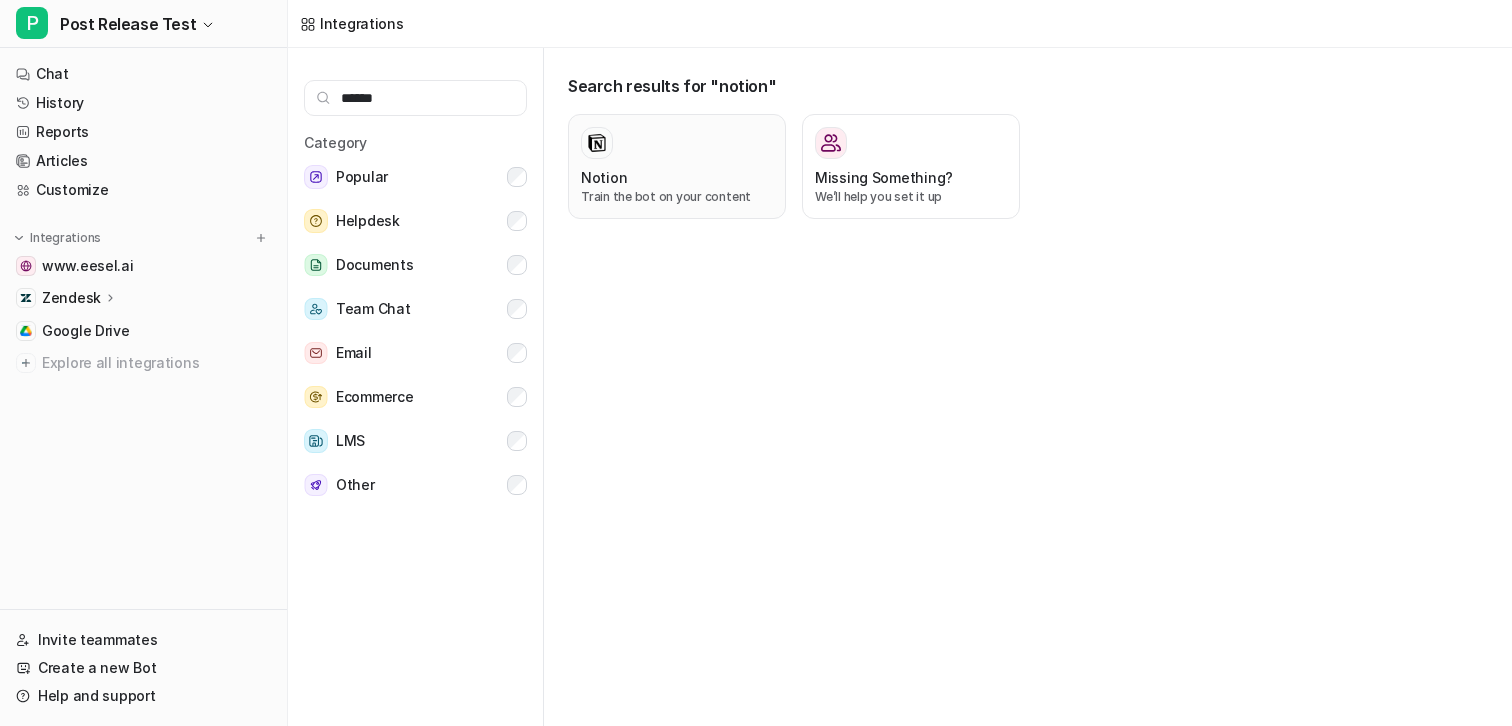 type on "******" 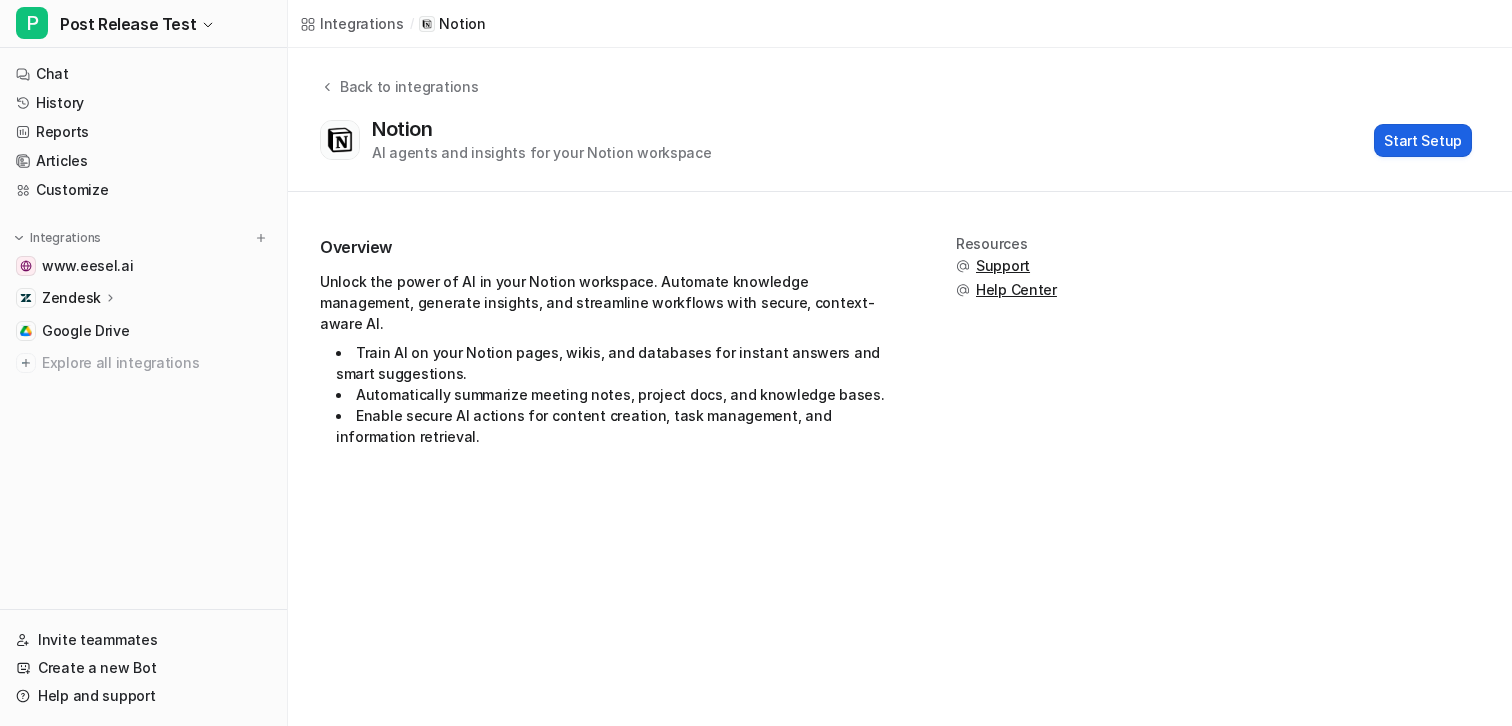 click on "Start Setup" at bounding box center (1423, 140) 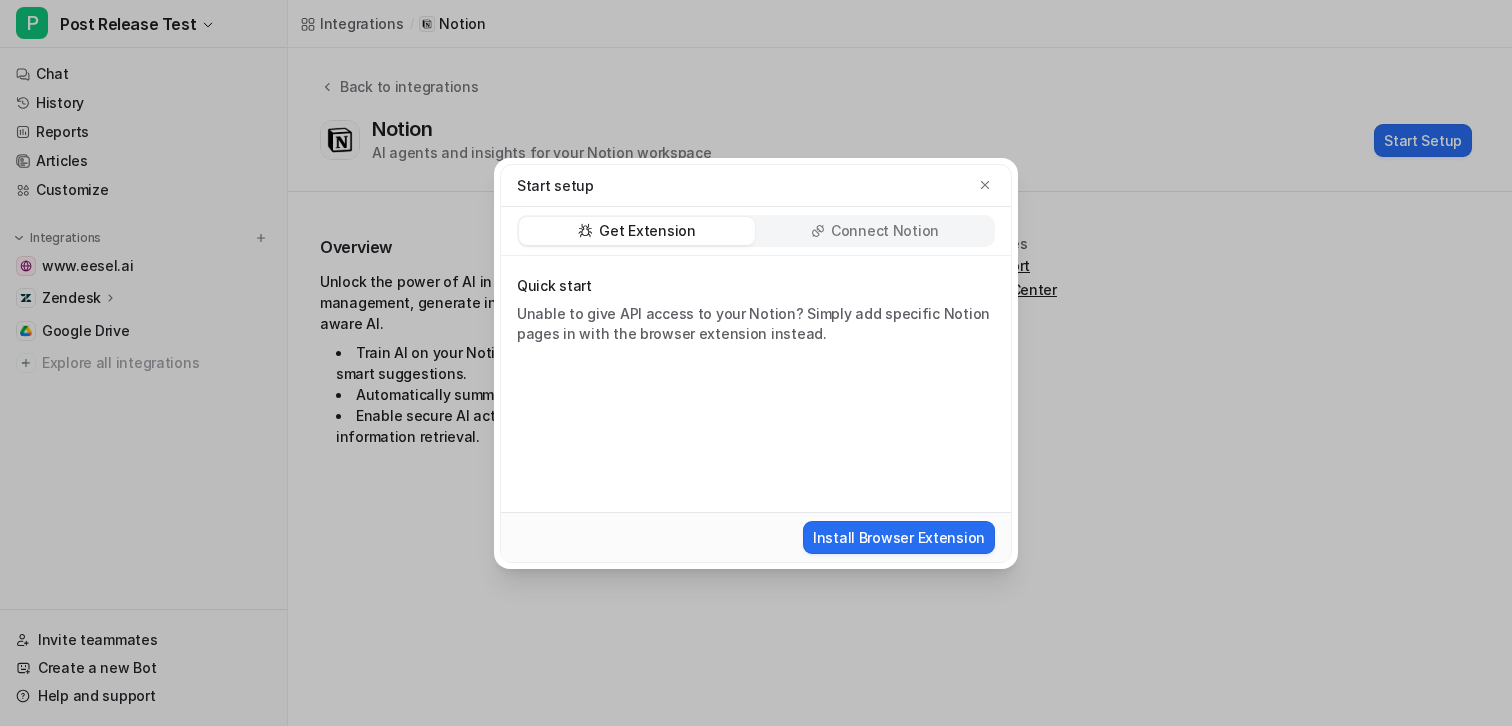 click on "Connect Notion" at bounding box center (885, 231) 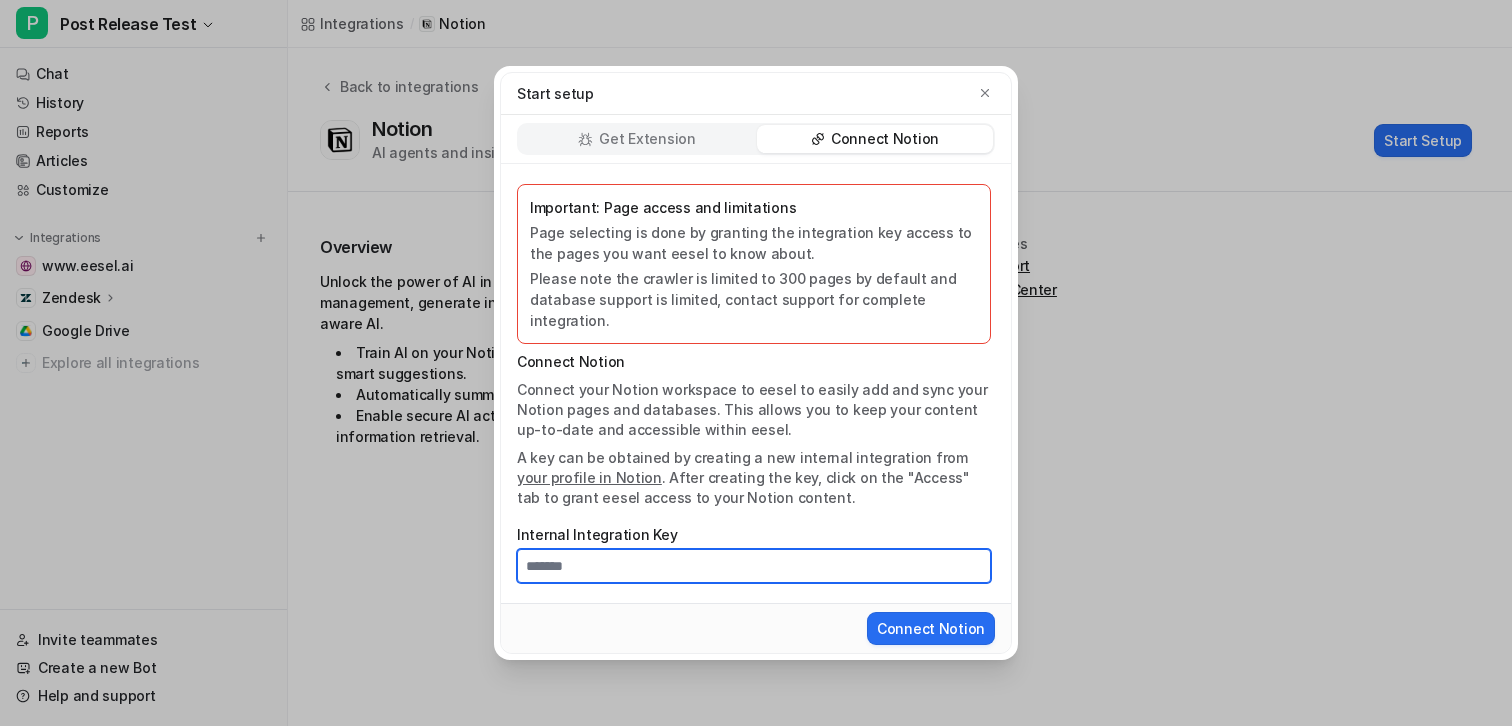 click on "Internal Integration Key" at bounding box center [754, 566] 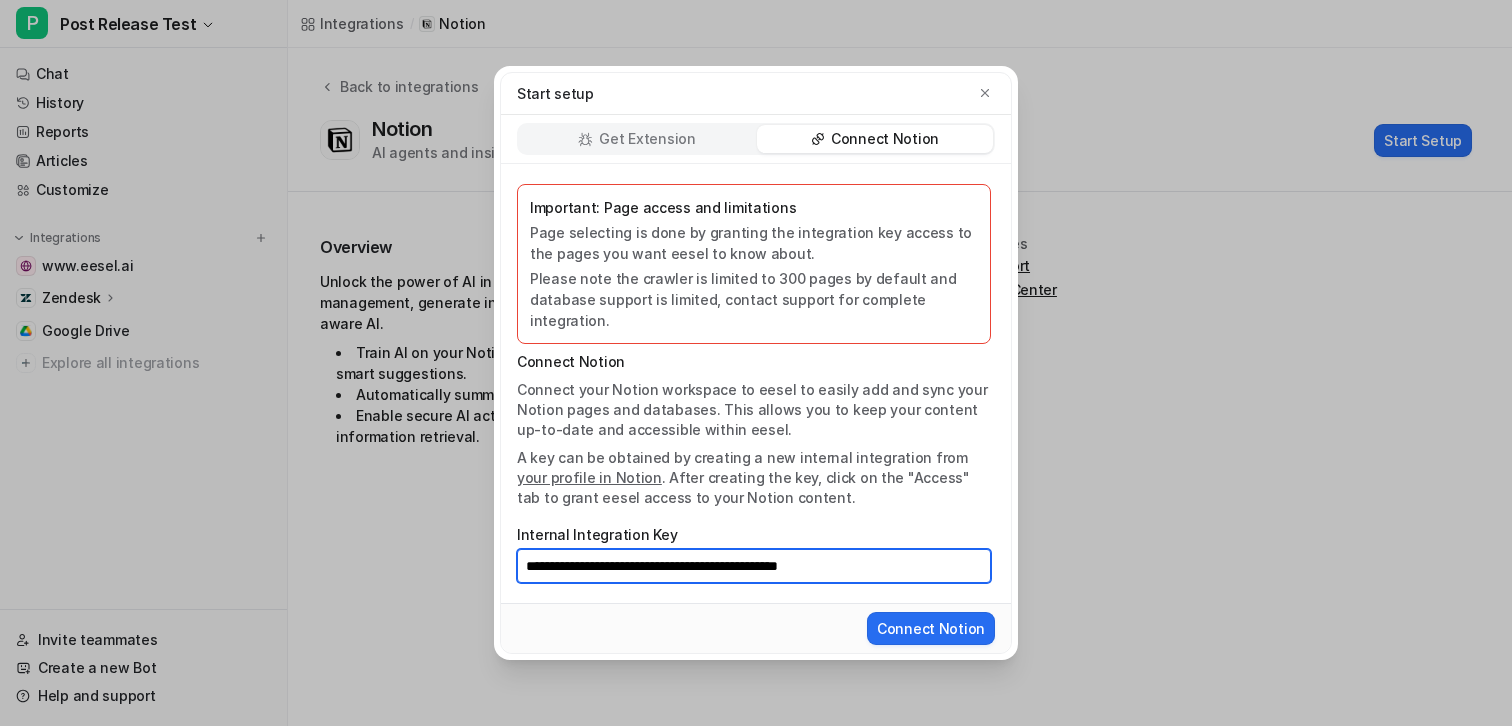 type on "**********" 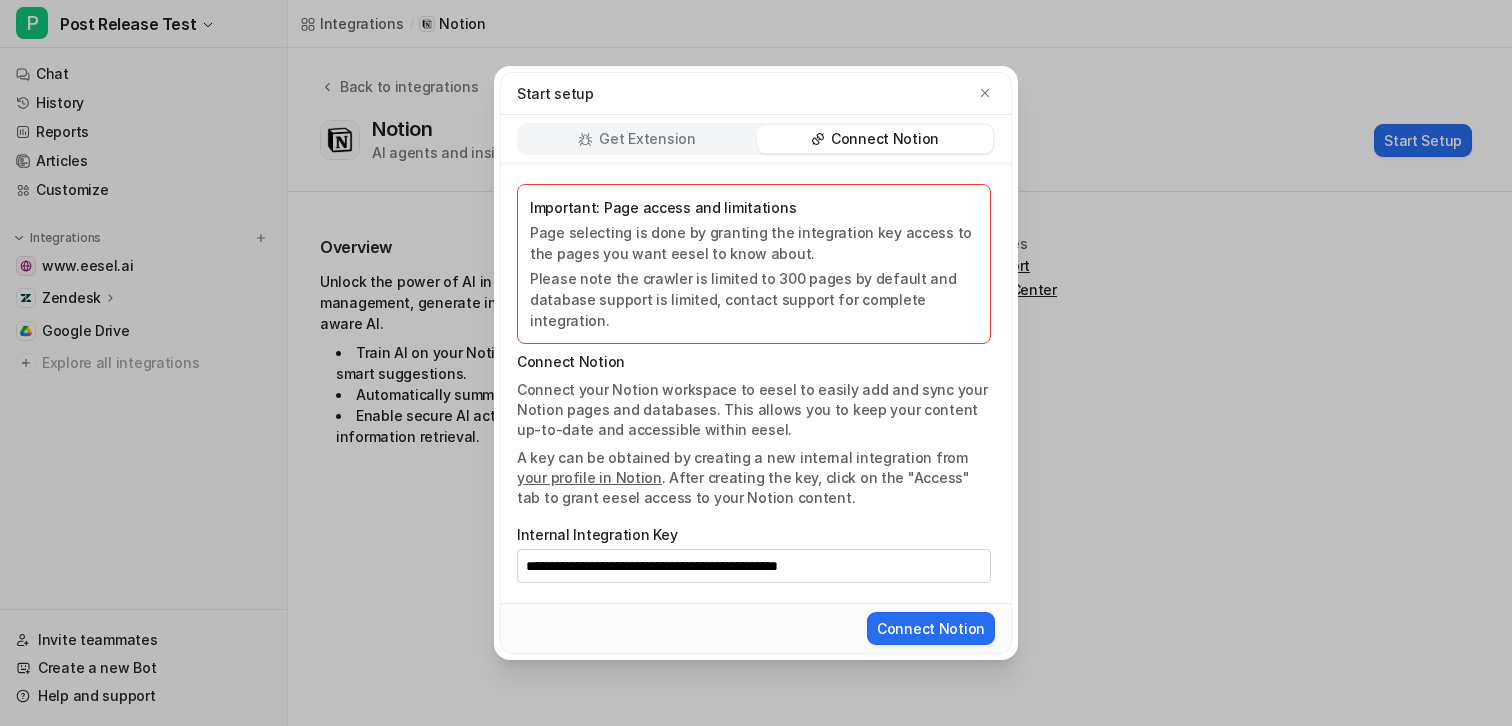 click on "A key can be obtained by creating a new internal integration from    your profile in Notion . After creating the key, click on the "Access" tab to grant eesel access to your Notion content." at bounding box center [754, 478] 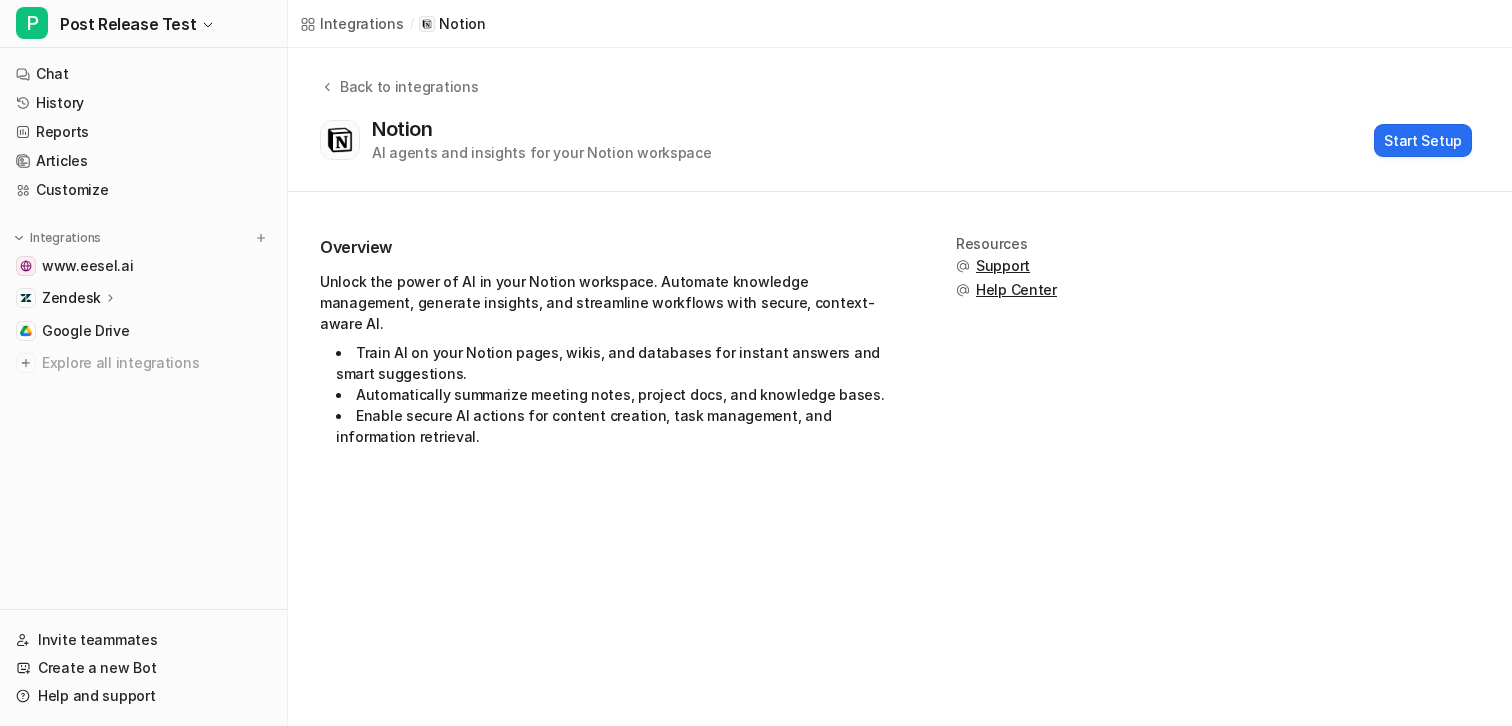 click on "Integrations / Notion Back to integrations Notion AI agents and insights for your Notion workspace Start Setup Overview Unlock the power of AI in your Notion workspace. Automate knowledge management, generate insights, and streamline workflows with secure, context-aware AI. Train AI on your Notion pages, wikis, and databases for instant answers and smart suggestions. Automatically summarize meeting notes, project docs, and knowledge bases. Enable secure AI actions for content creation, task management, and information retrieval. Resources   Support   Help Center" at bounding box center (756, 363) 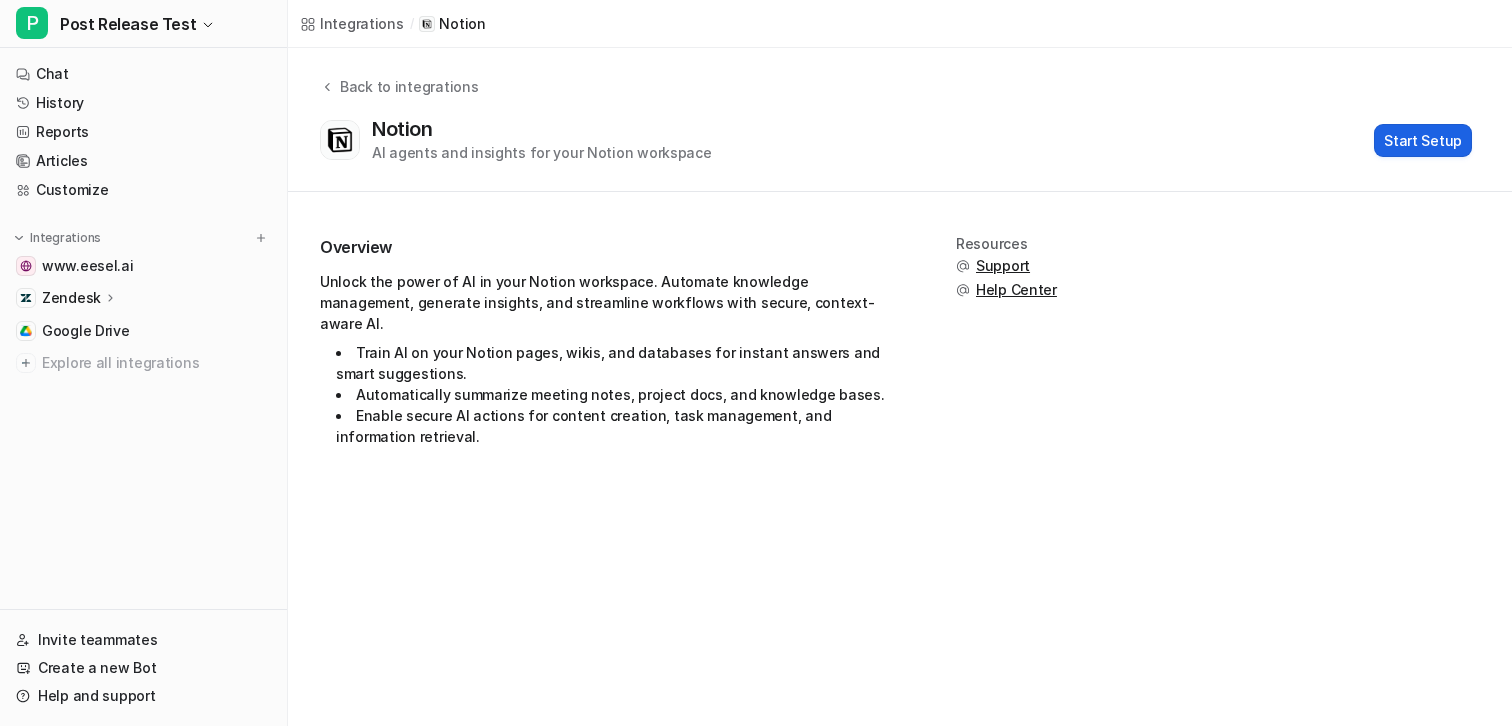 click on "Start Setup" at bounding box center [1423, 140] 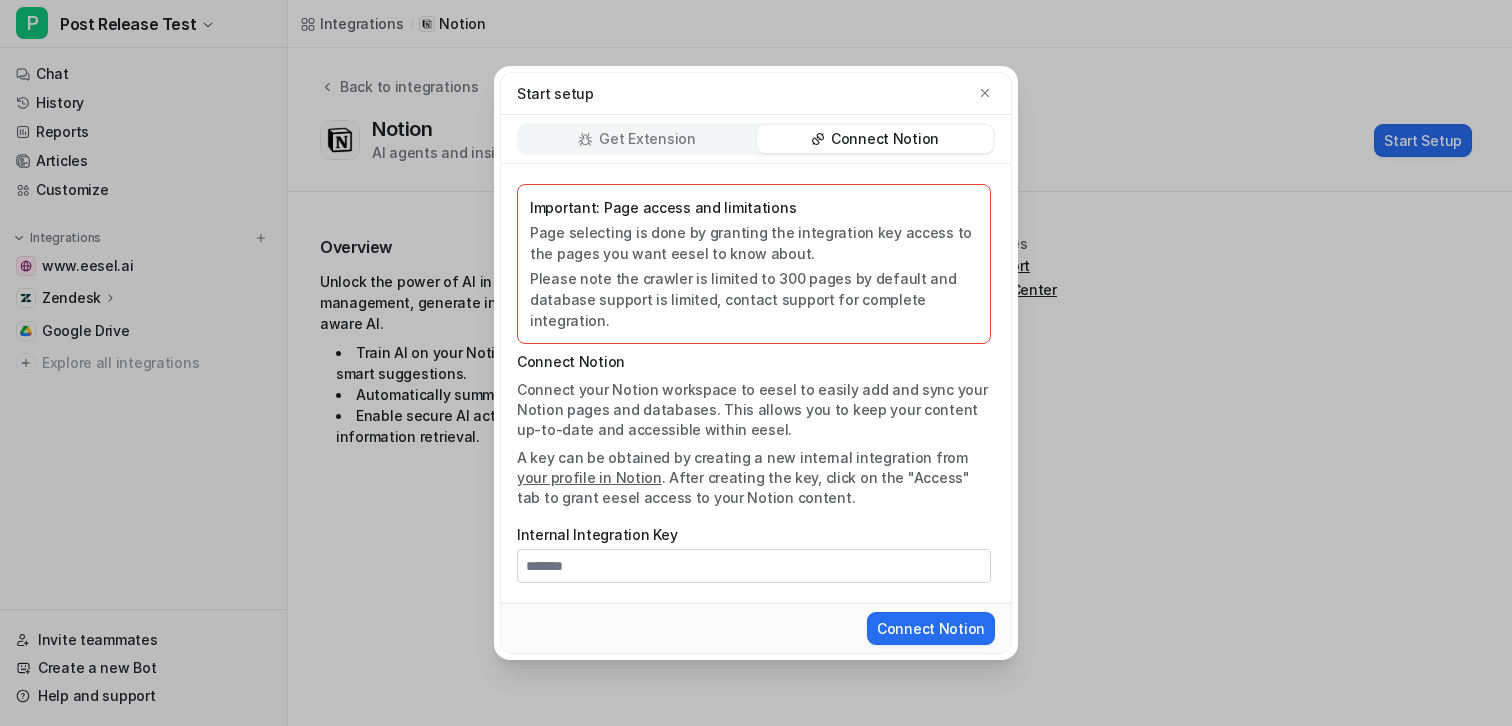click on "Connect Notion" at bounding box center (885, 139) 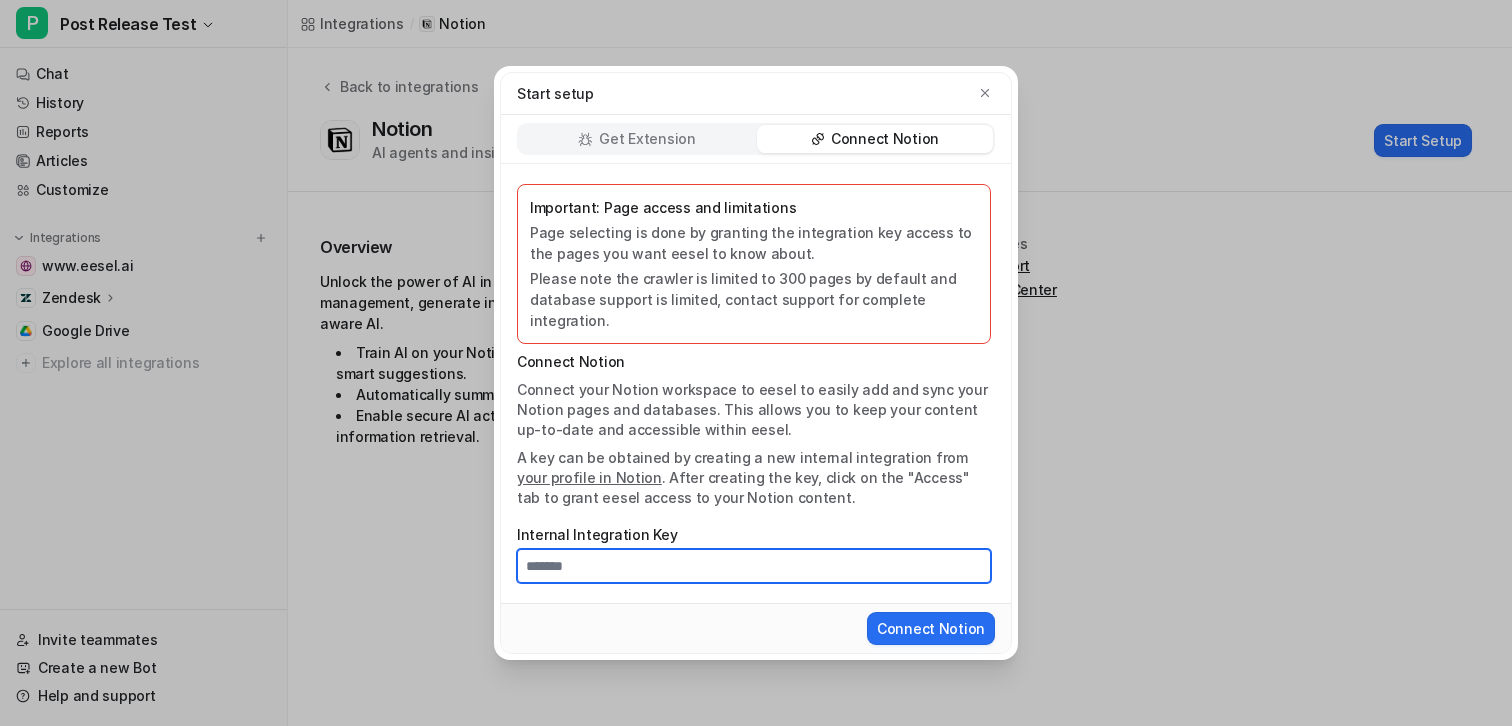 click on "Internal Integration Key" at bounding box center [754, 566] 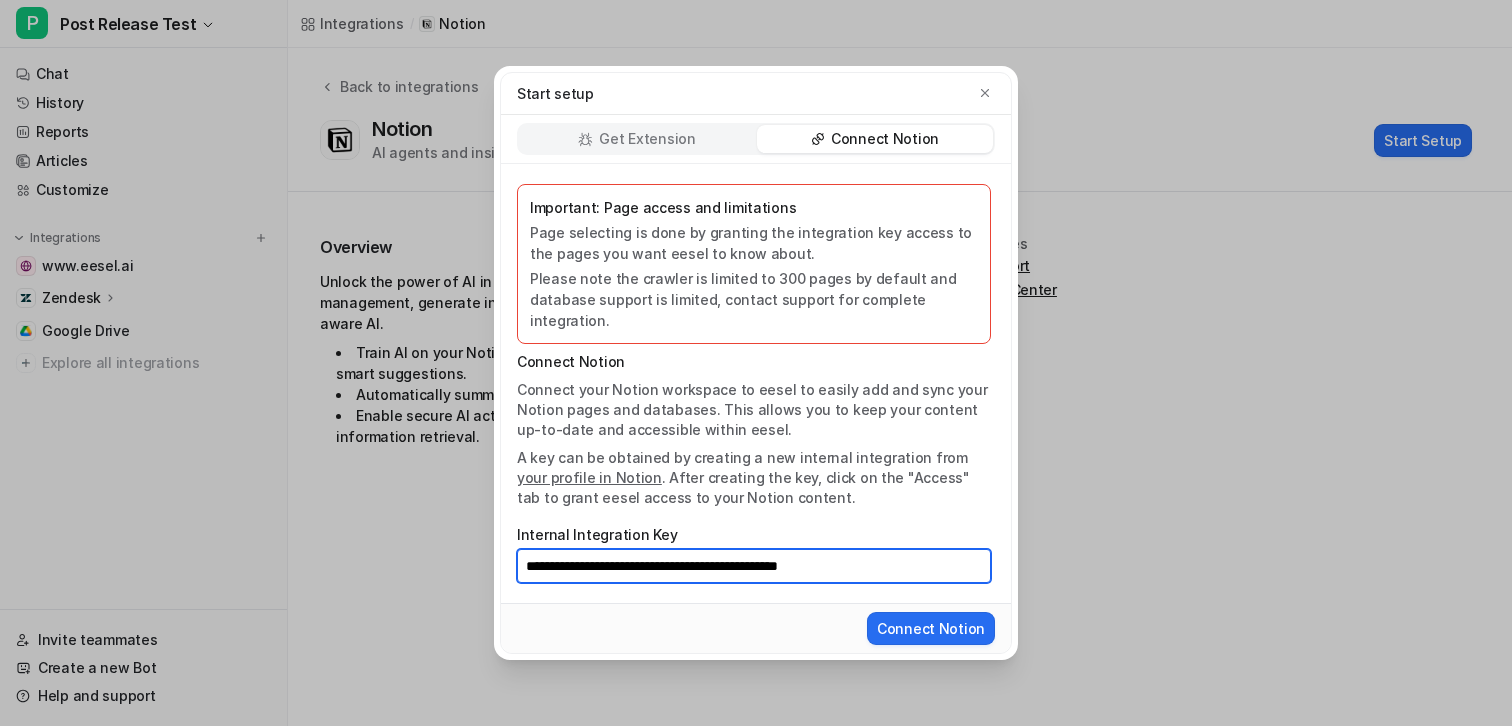 type on "**********" 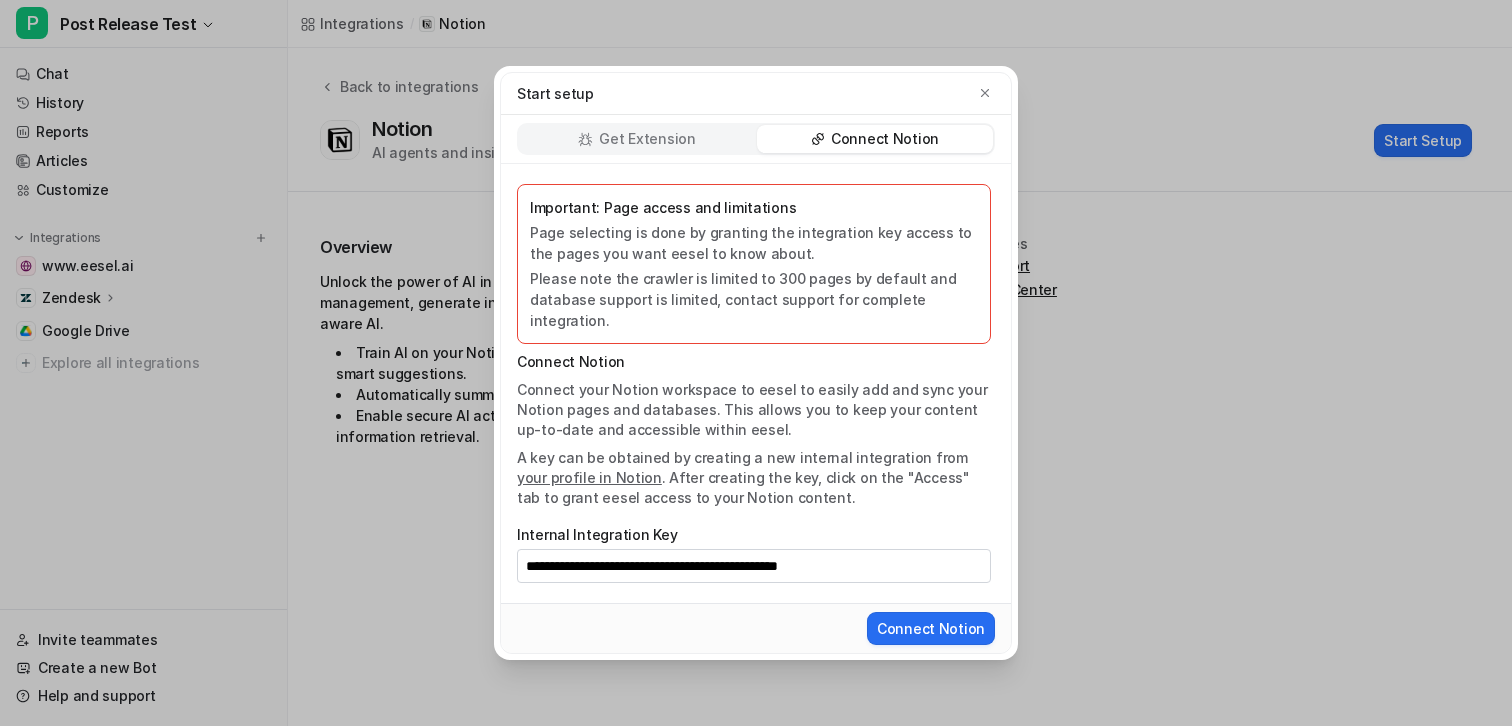 click on "**********" at bounding box center [756, 383] 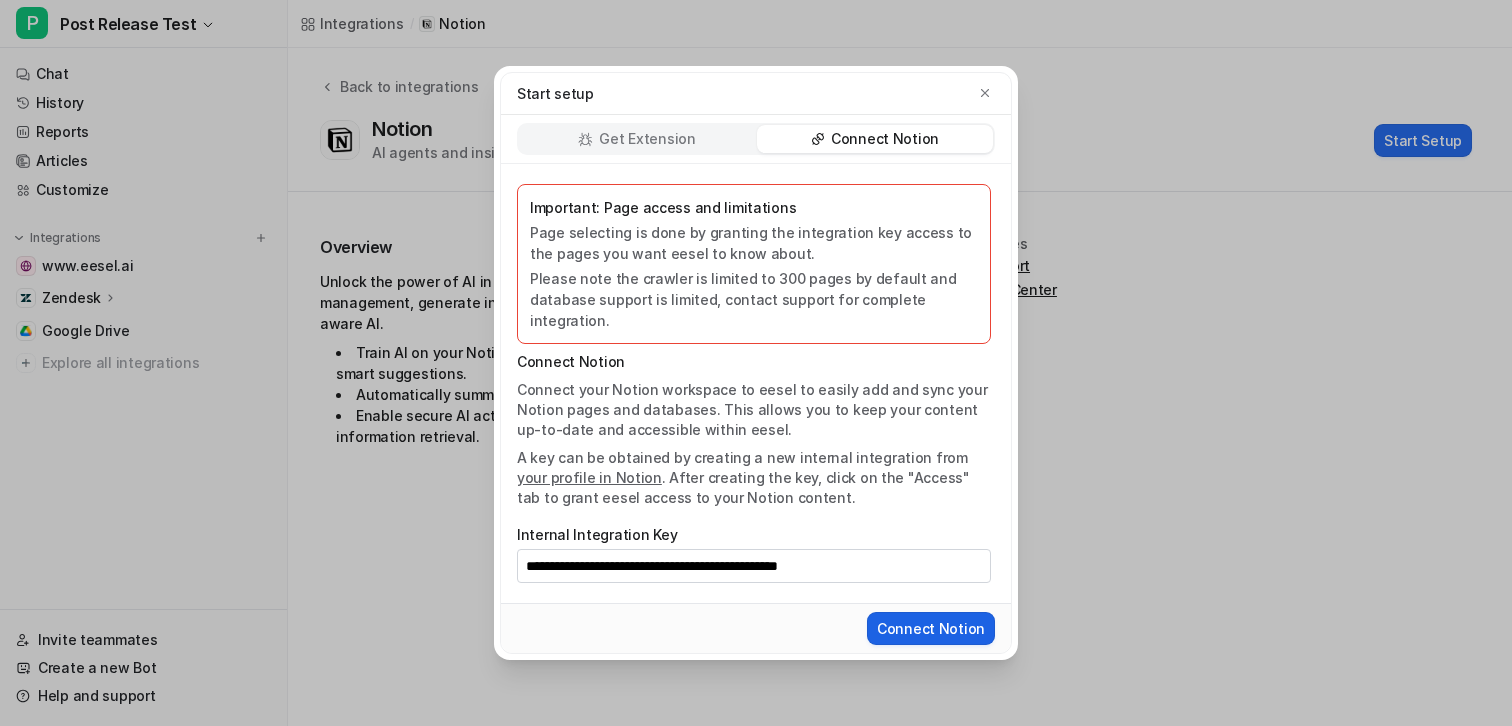click on "Connect Notion" at bounding box center (931, 628) 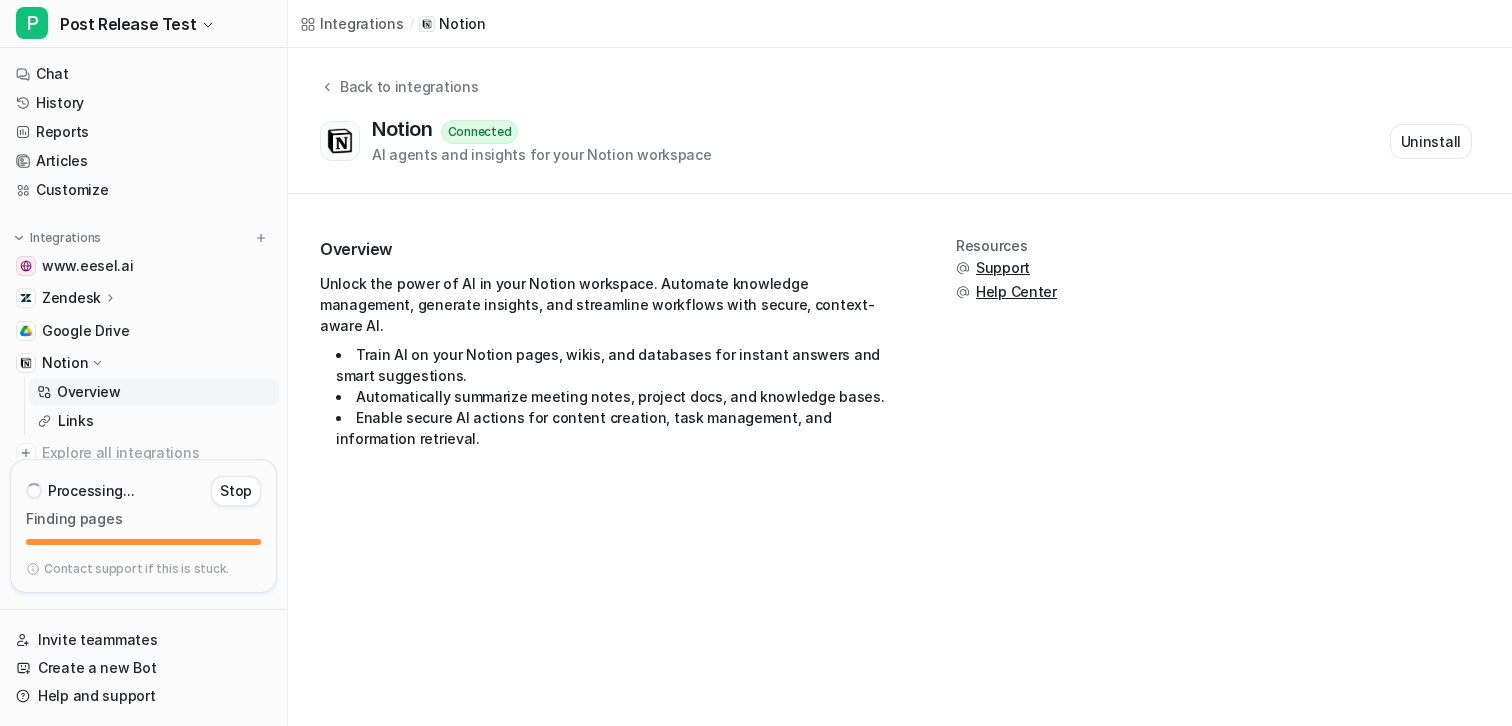 type 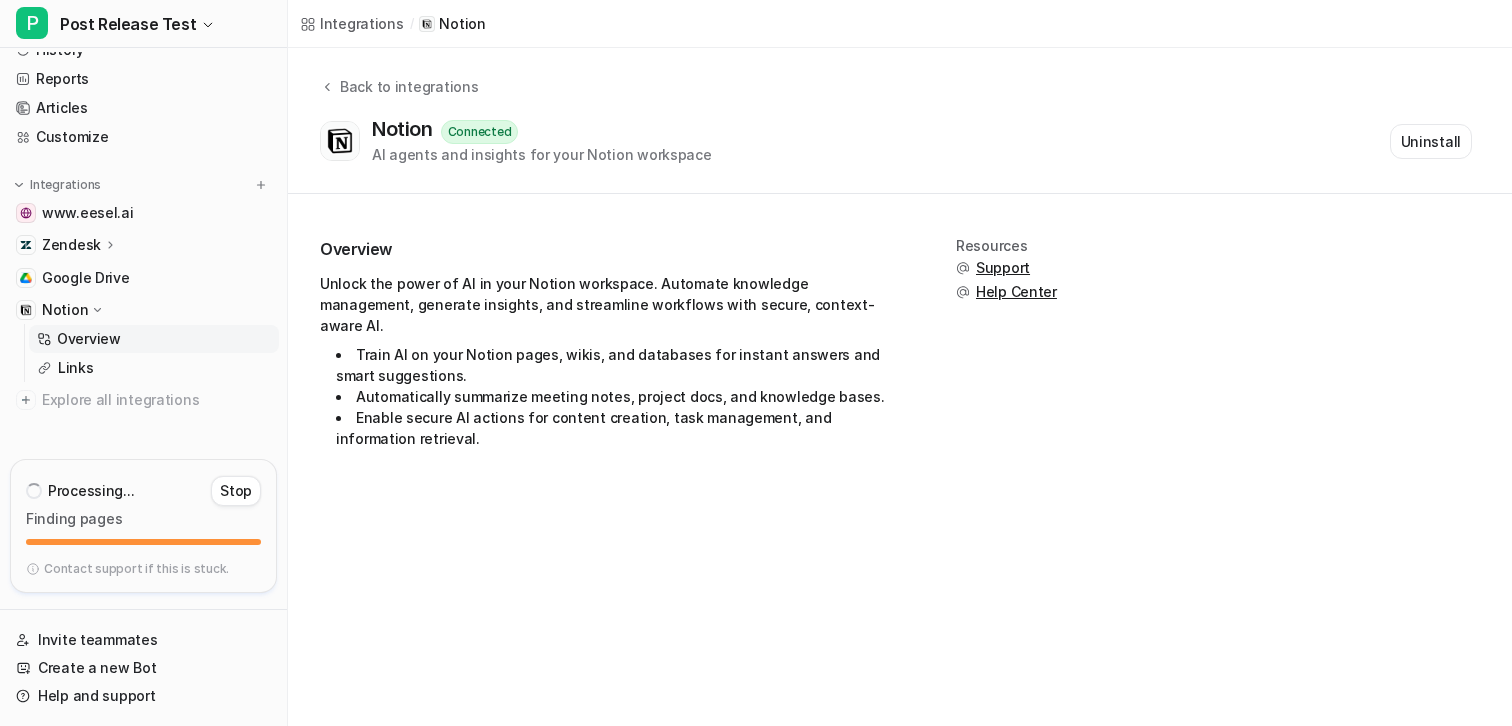 scroll, scrollTop: 57, scrollLeft: 0, axis: vertical 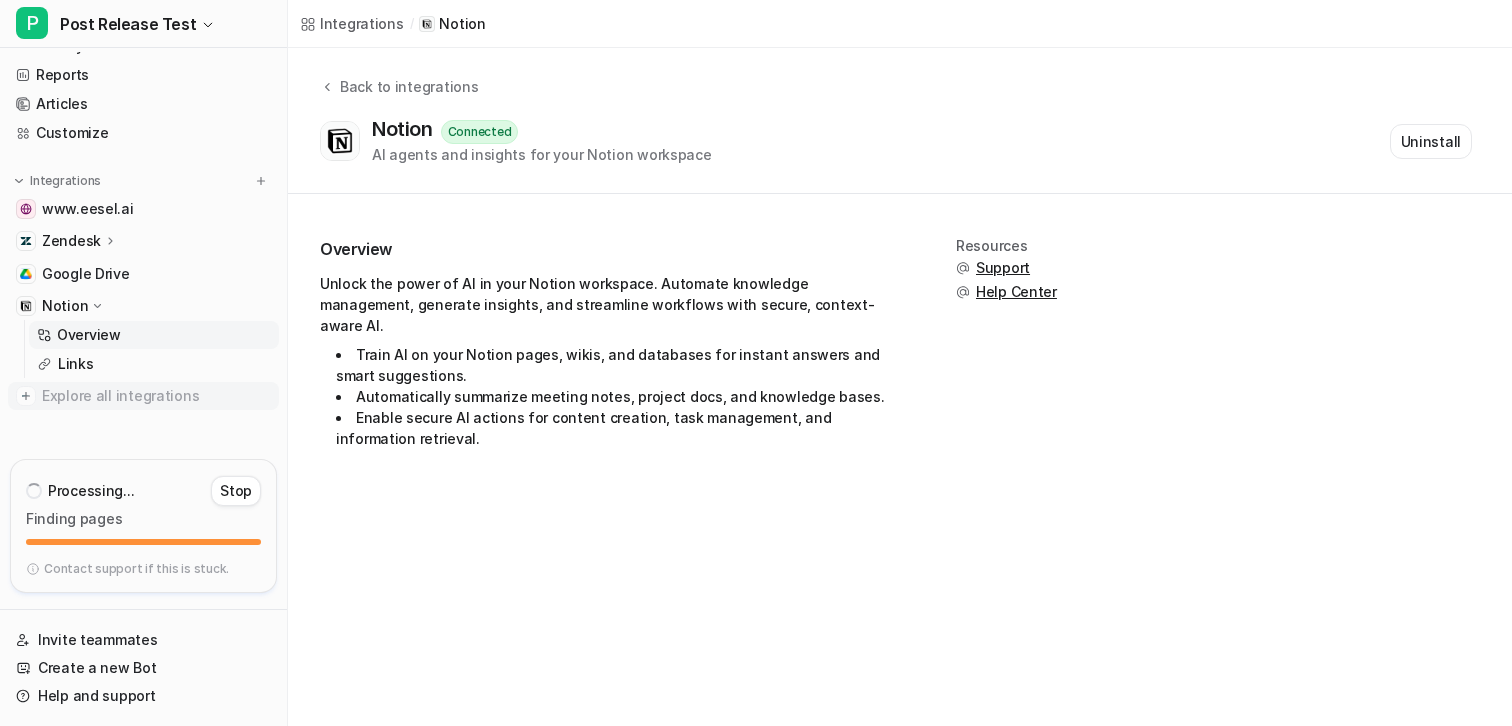 click on "Explore all integrations" at bounding box center [156, 396] 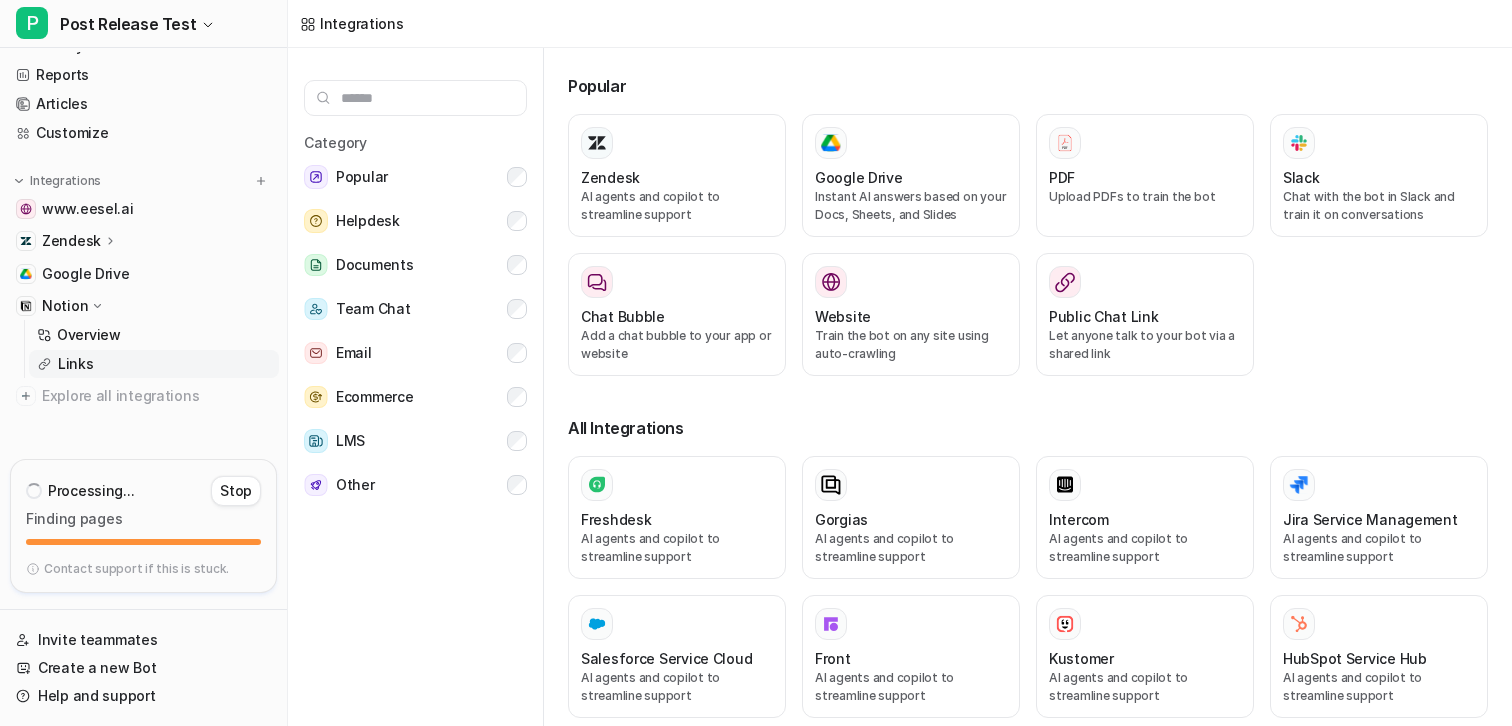 click on "Links" at bounding box center [154, 364] 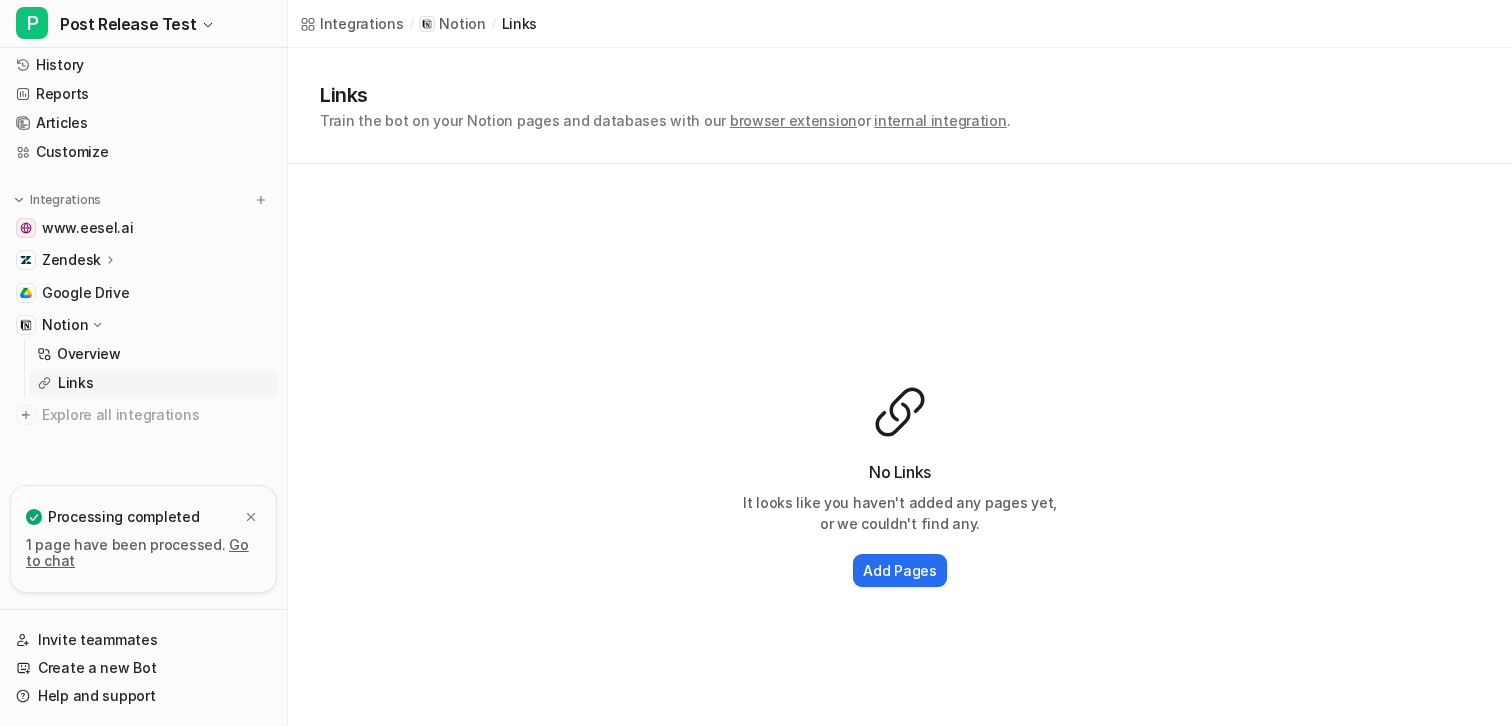 scroll, scrollTop: 38, scrollLeft: 0, axis: vertical 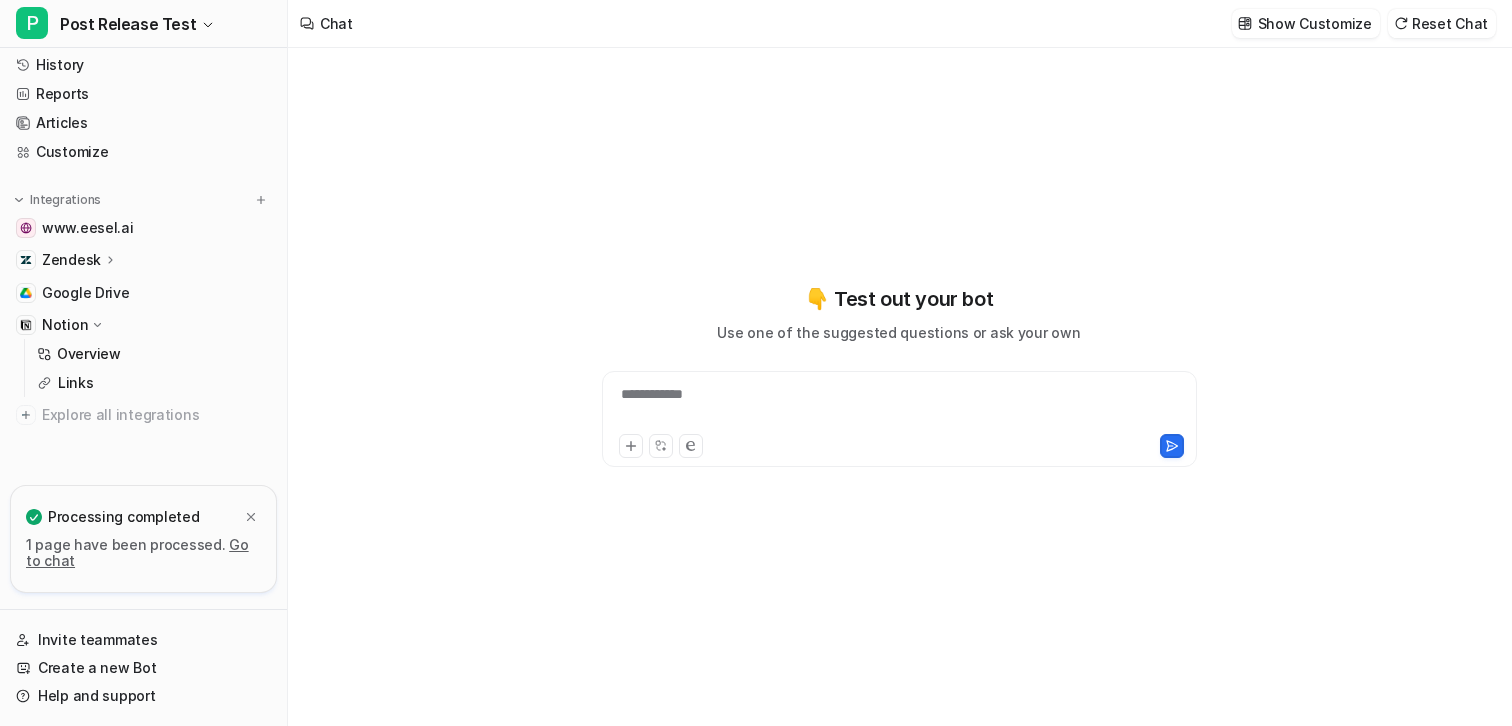 type on "**********" 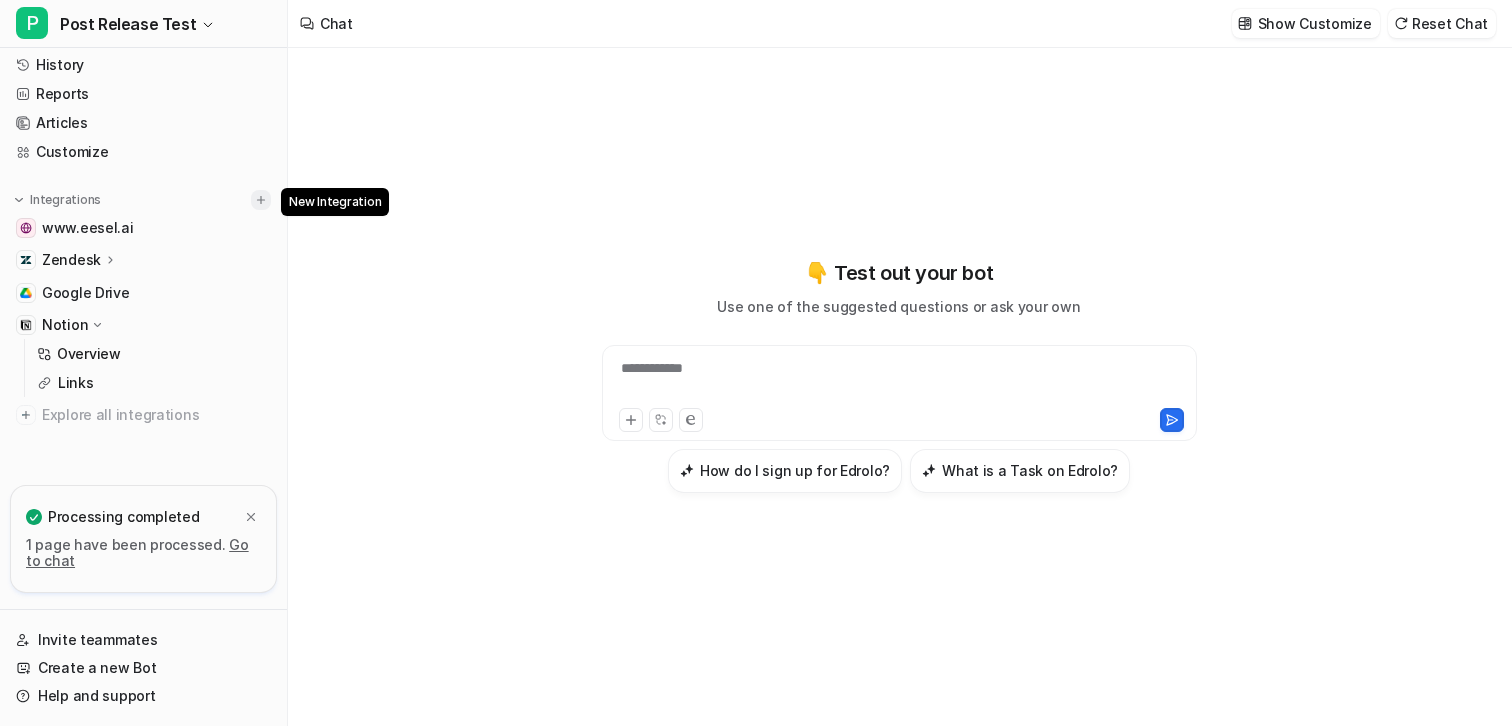 click at bounding box center [261, 200] 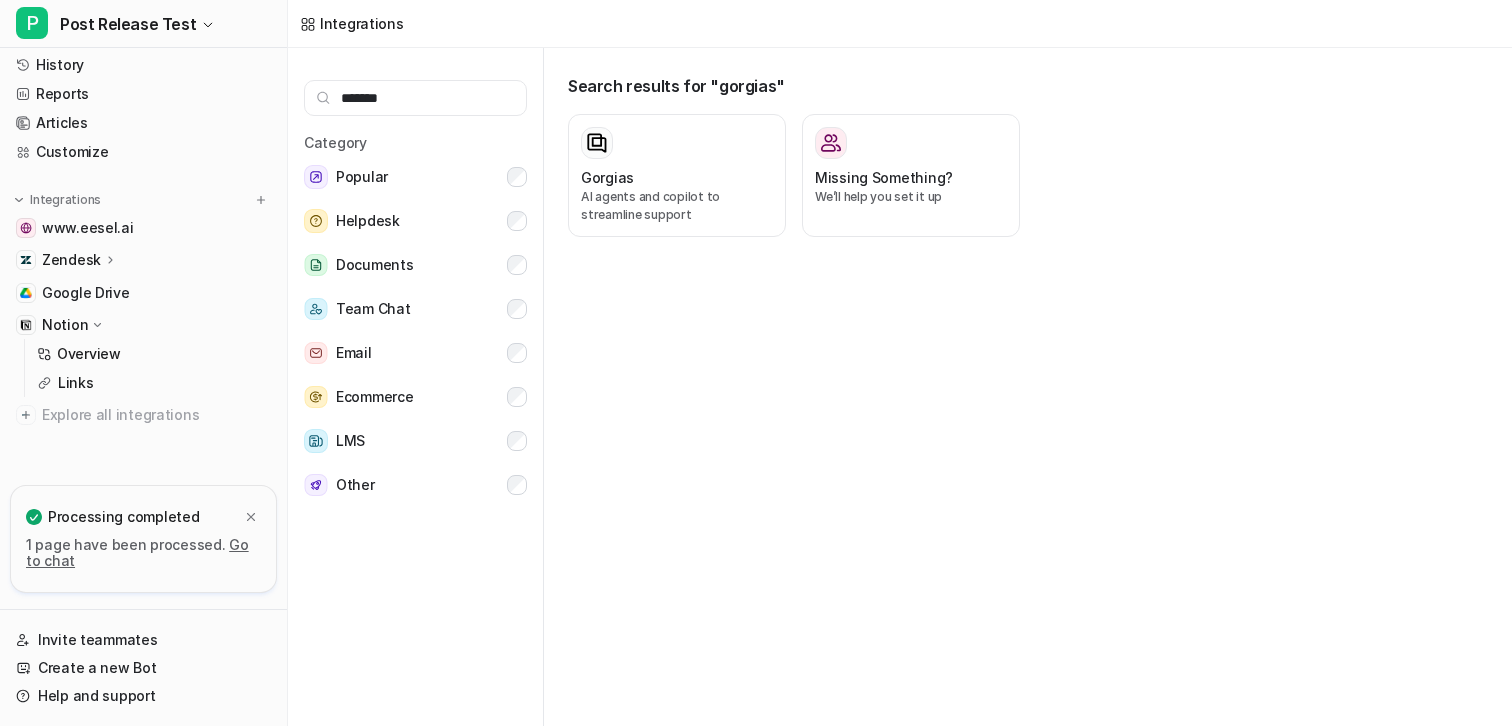 type on "*******" 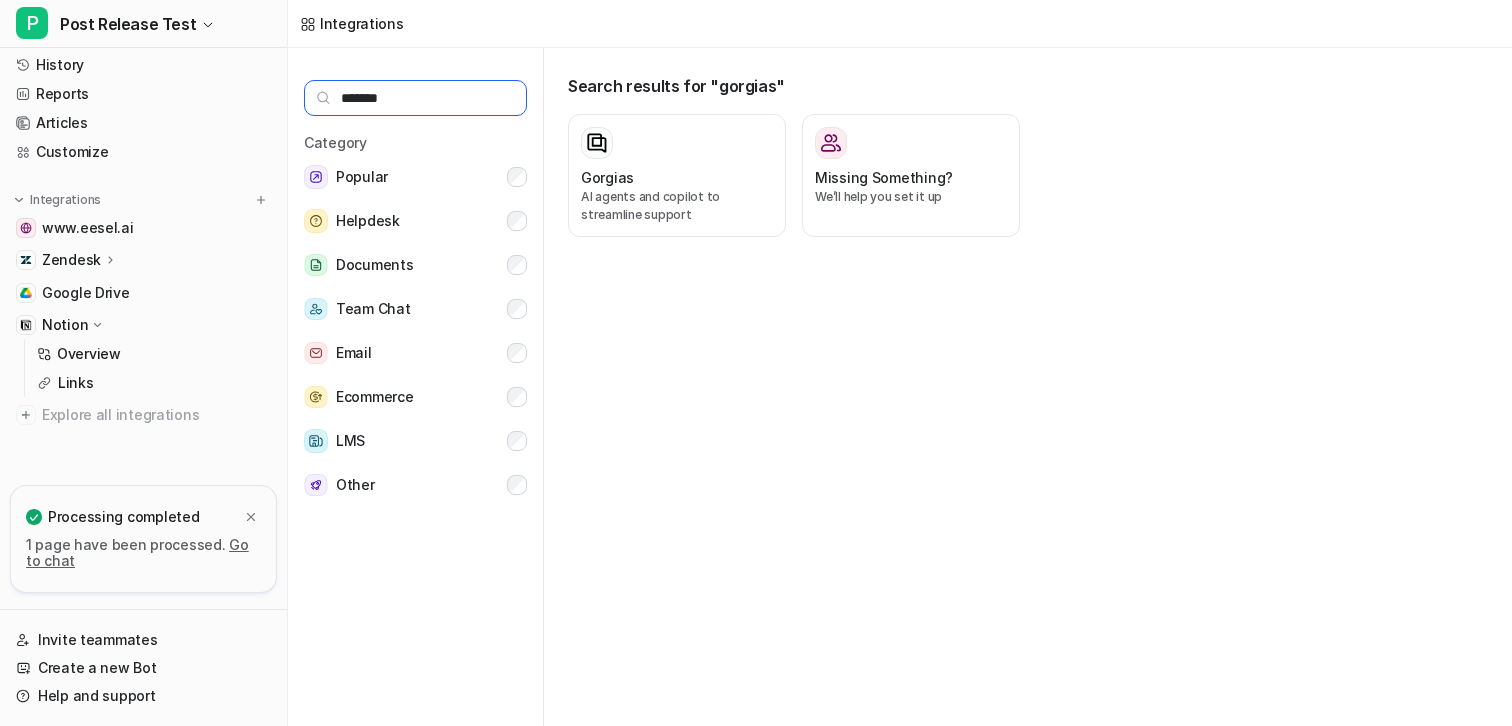 click on "*******" at bounding box center (415, 98) 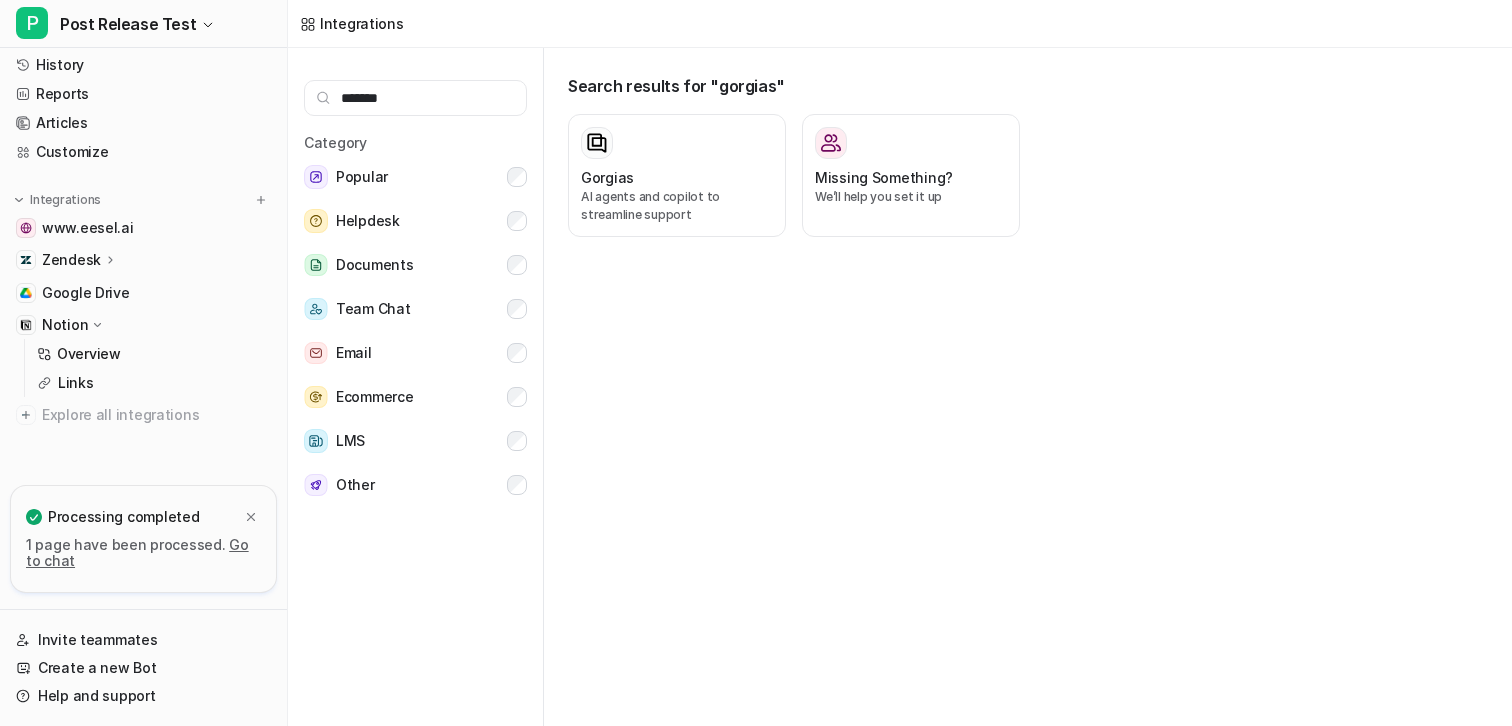 click on "Search results for "gorgias" Gorgias AI agents and copilot to streamline support Missing Something? We’ll help you set it up" at bounding box center (1036, 391) 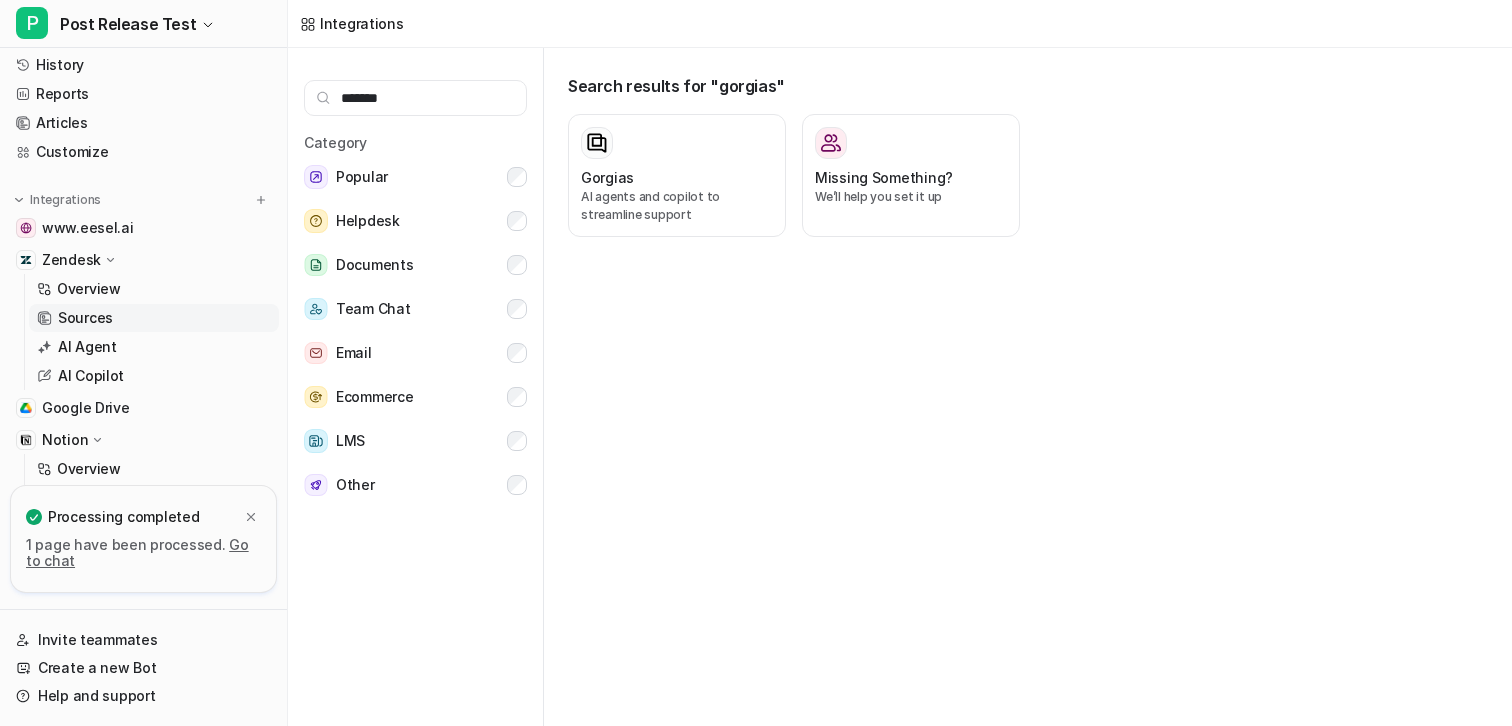 click on "Sources" at bounding box center [85, 318] 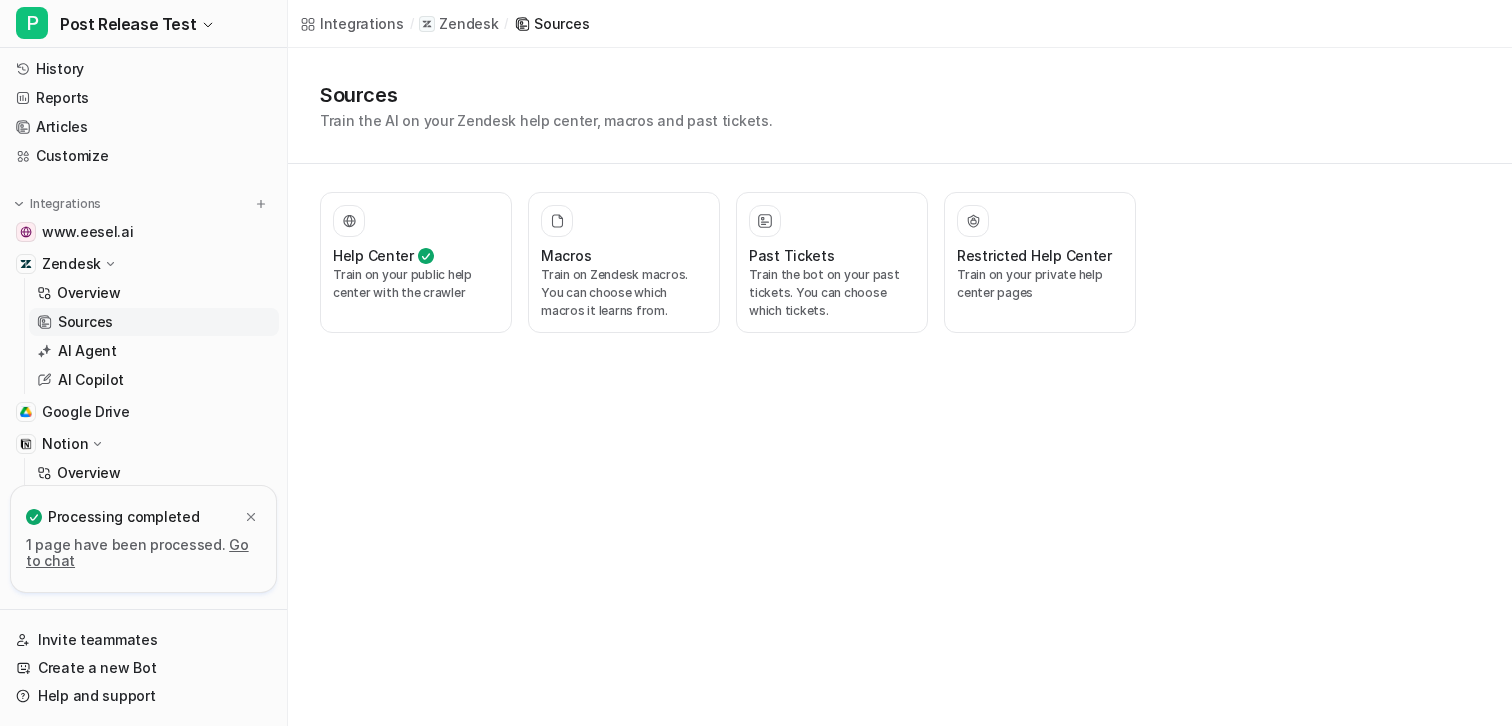scroll, scrollTop: 153, scrollLeft: 0, axis: vertical 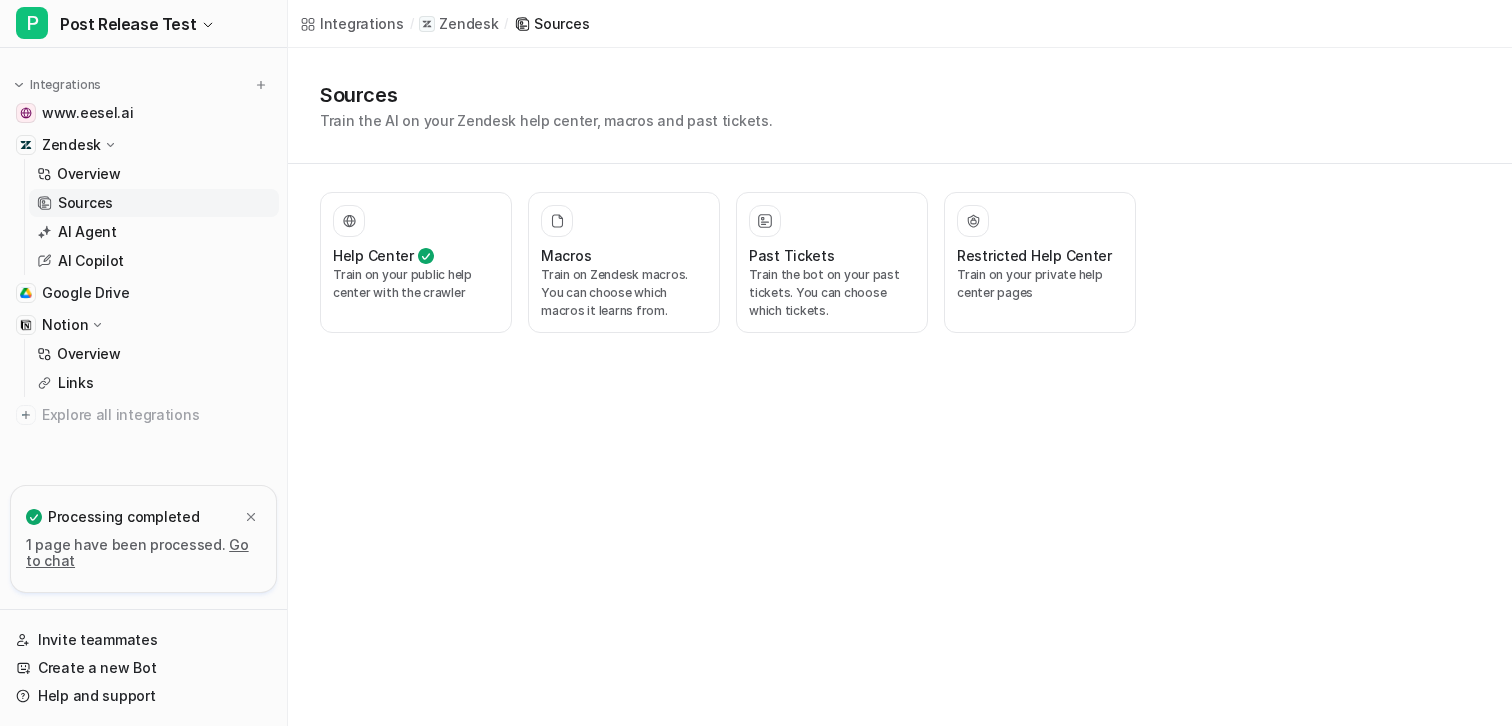 click on "Integrations www.eesel.ai Zendesk Overview Sources AI Agent AI Copilot Google Drive Notion Overview Links Explore all integrations" at bounding box center [143, 252] 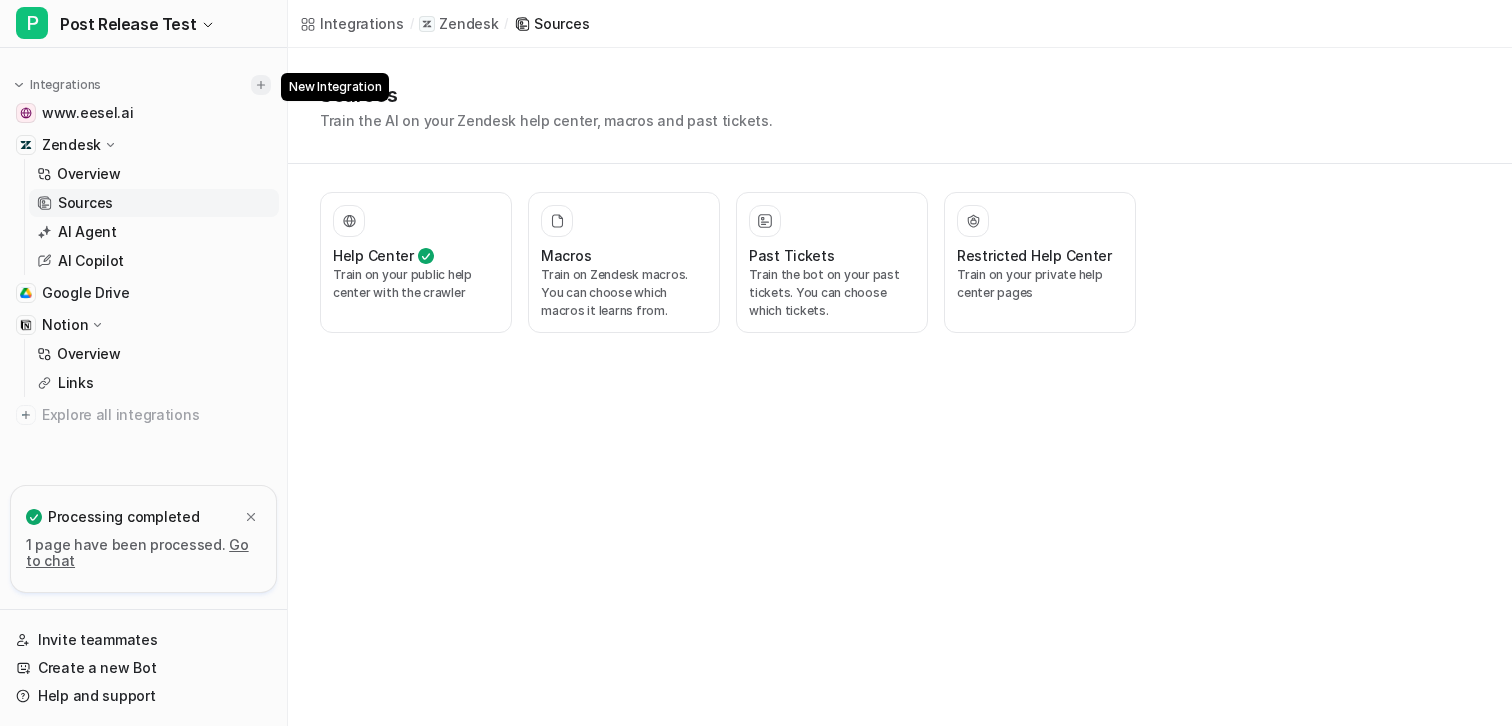 click at bounding box center (261, 85) 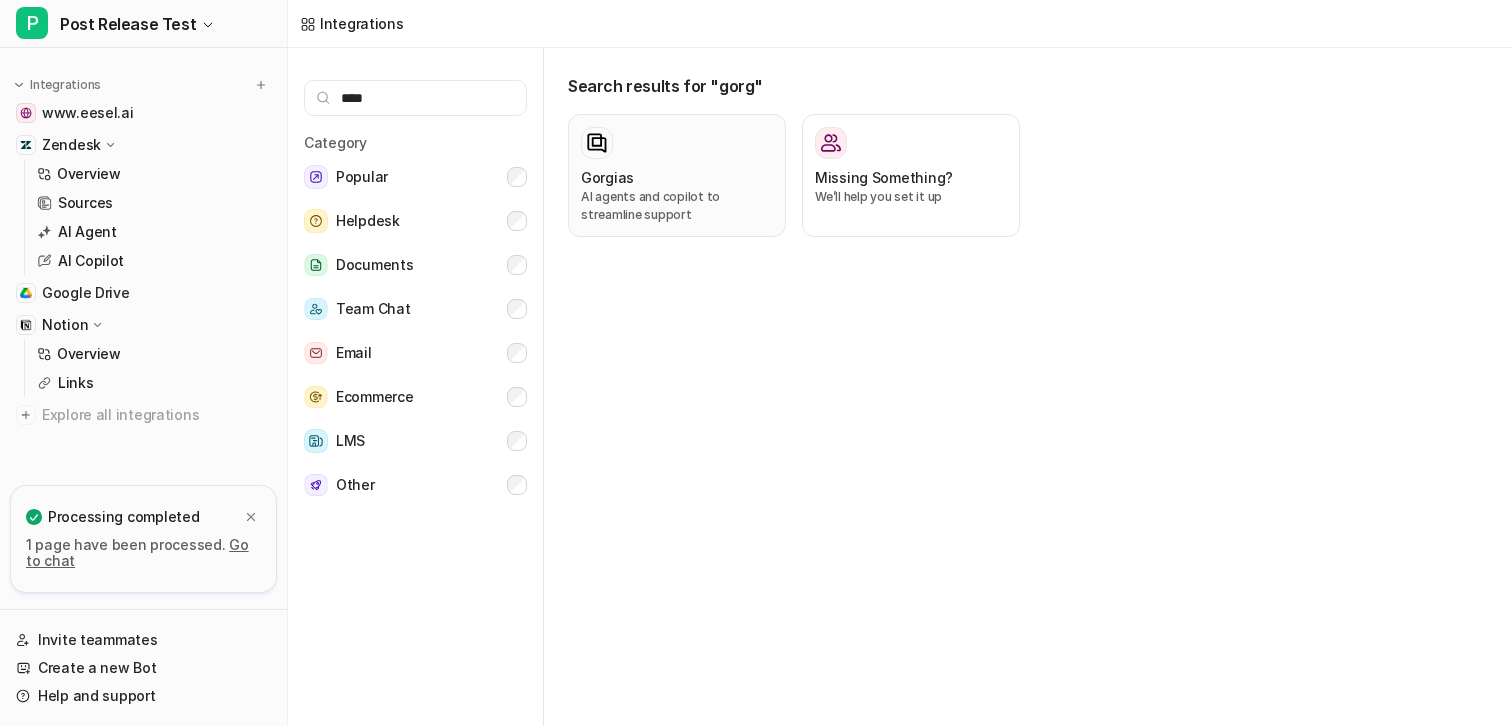 type on "****" 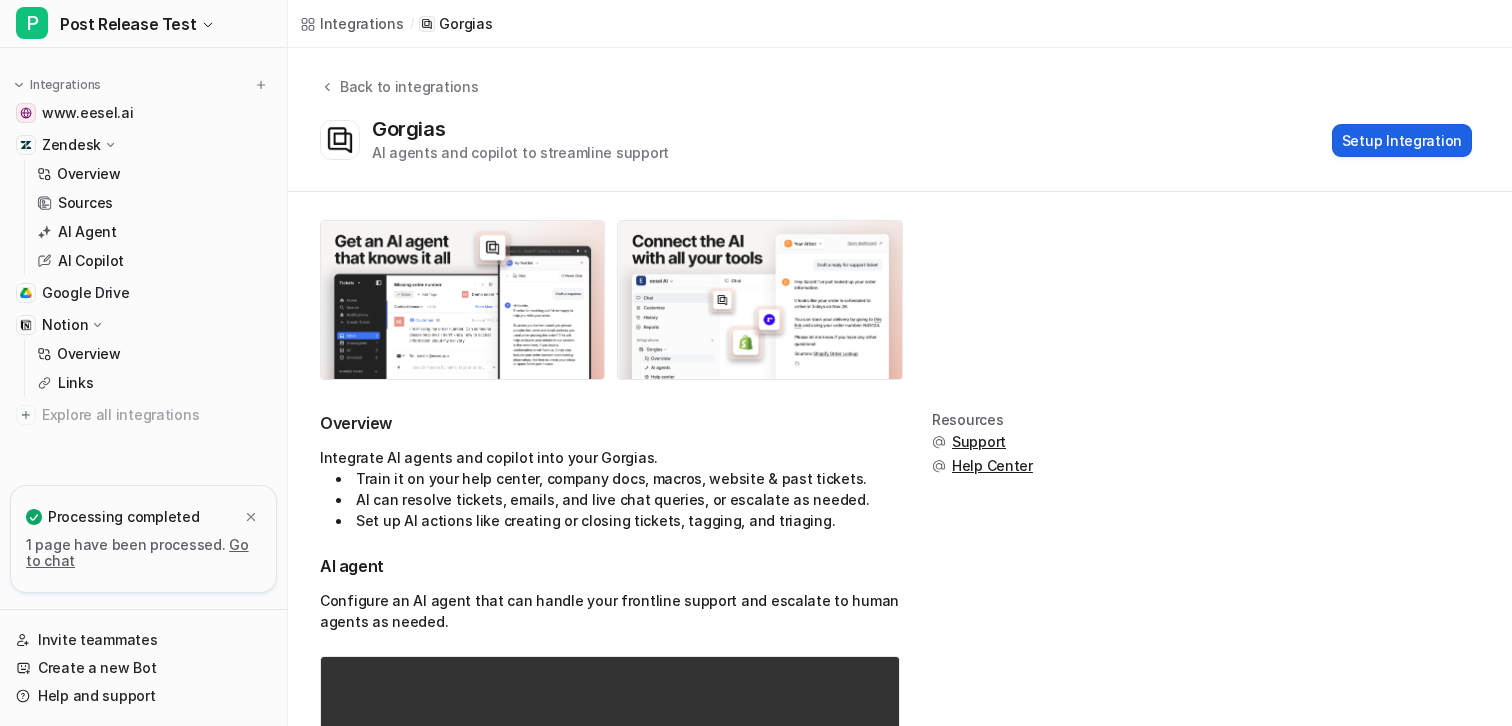 click on "Setup Integration" at bounding box center [1402, 140] 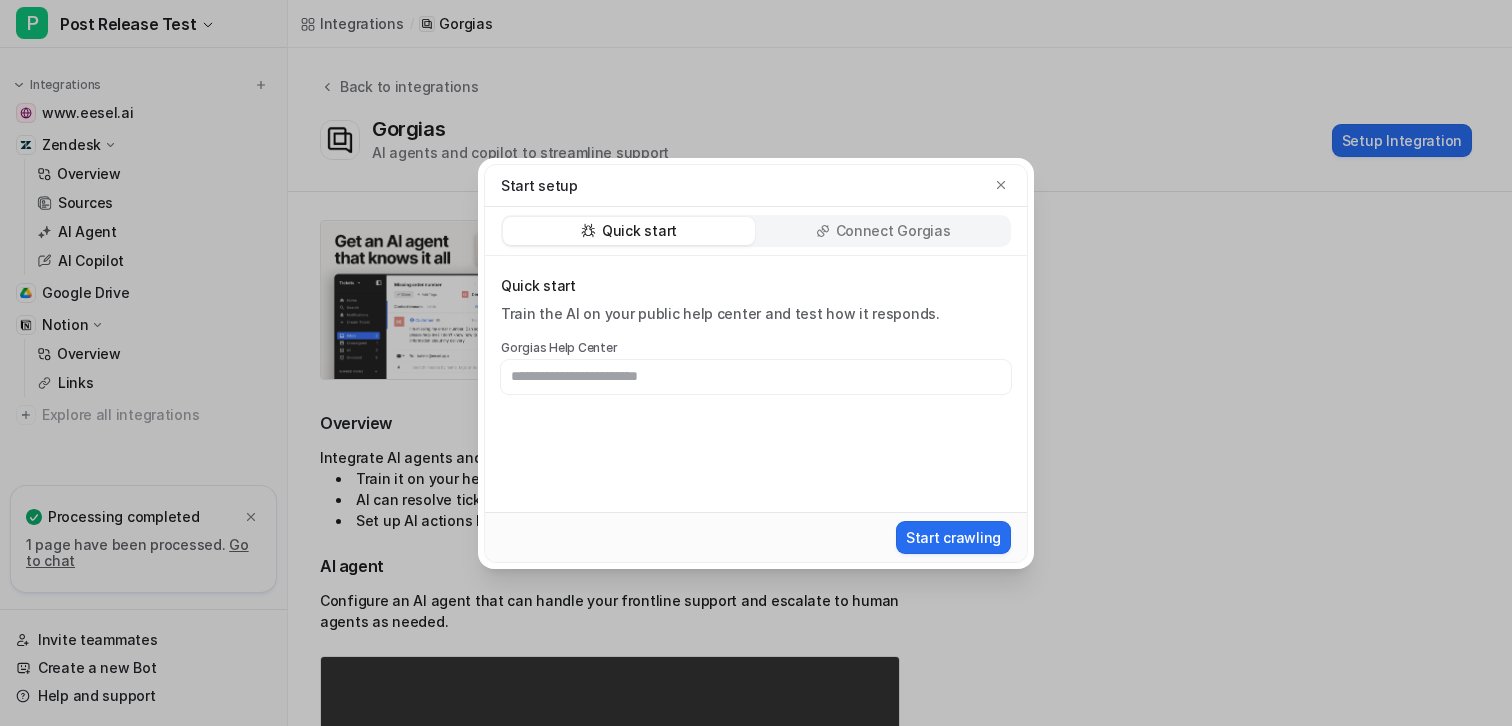 click on "Connect Gorgias" at bounding box center (893, 231) 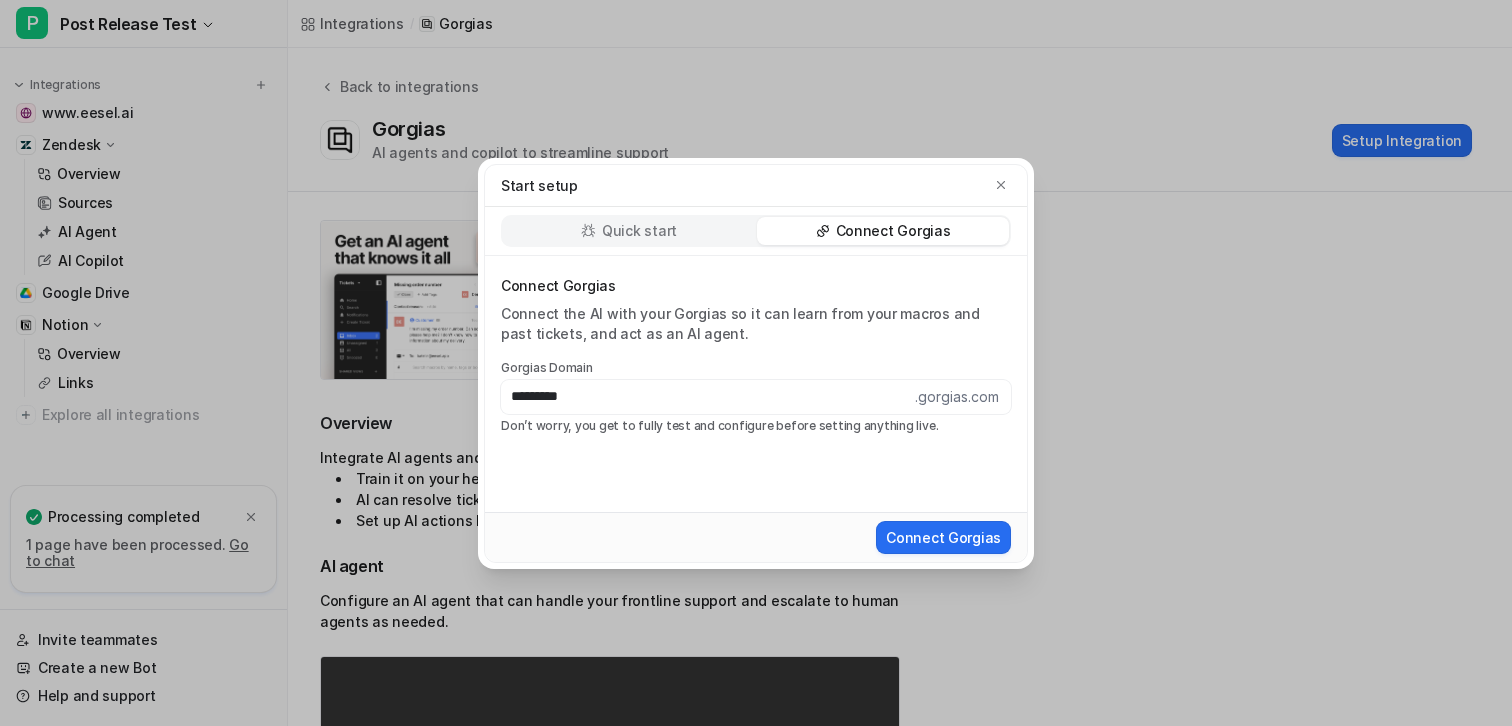 type on "*********" 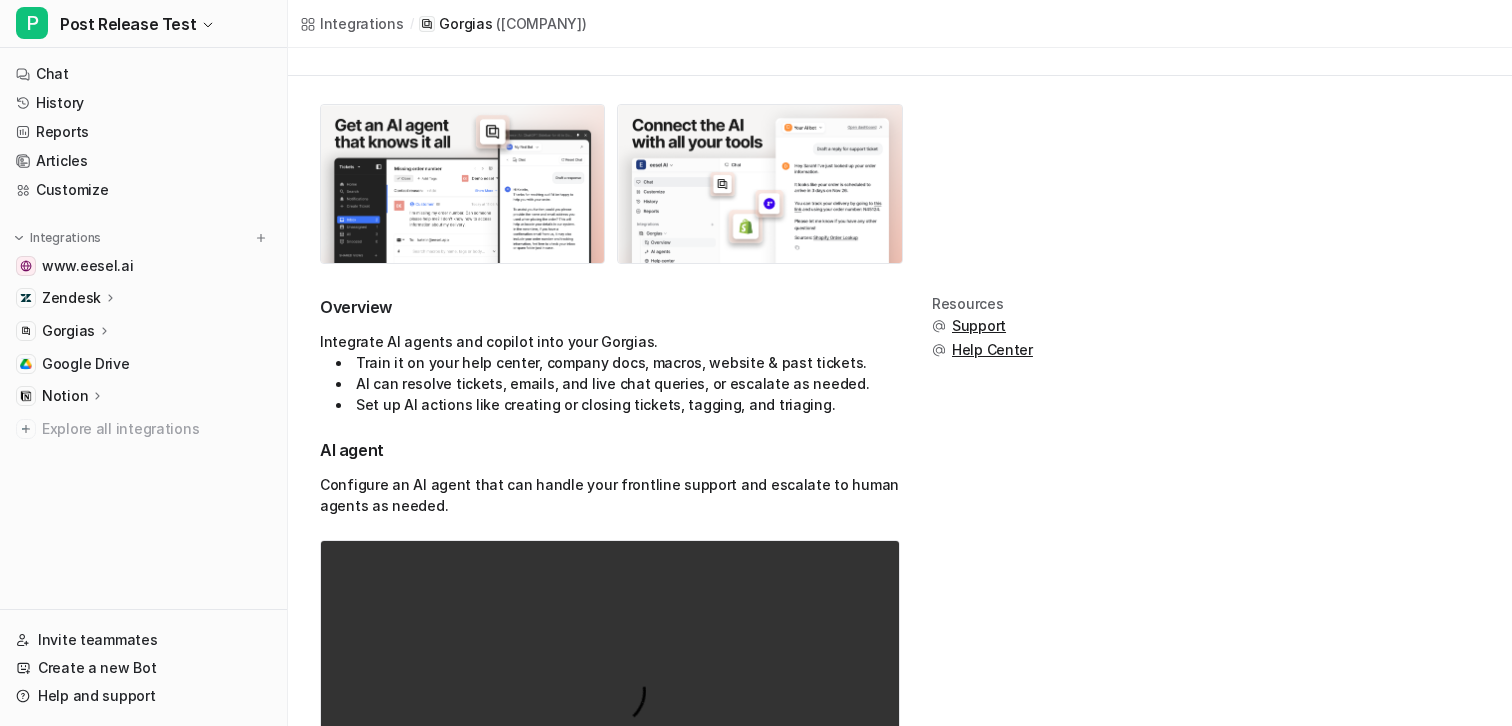 scroll, scrollTop: 0, scrollLeft: 0, axis: both 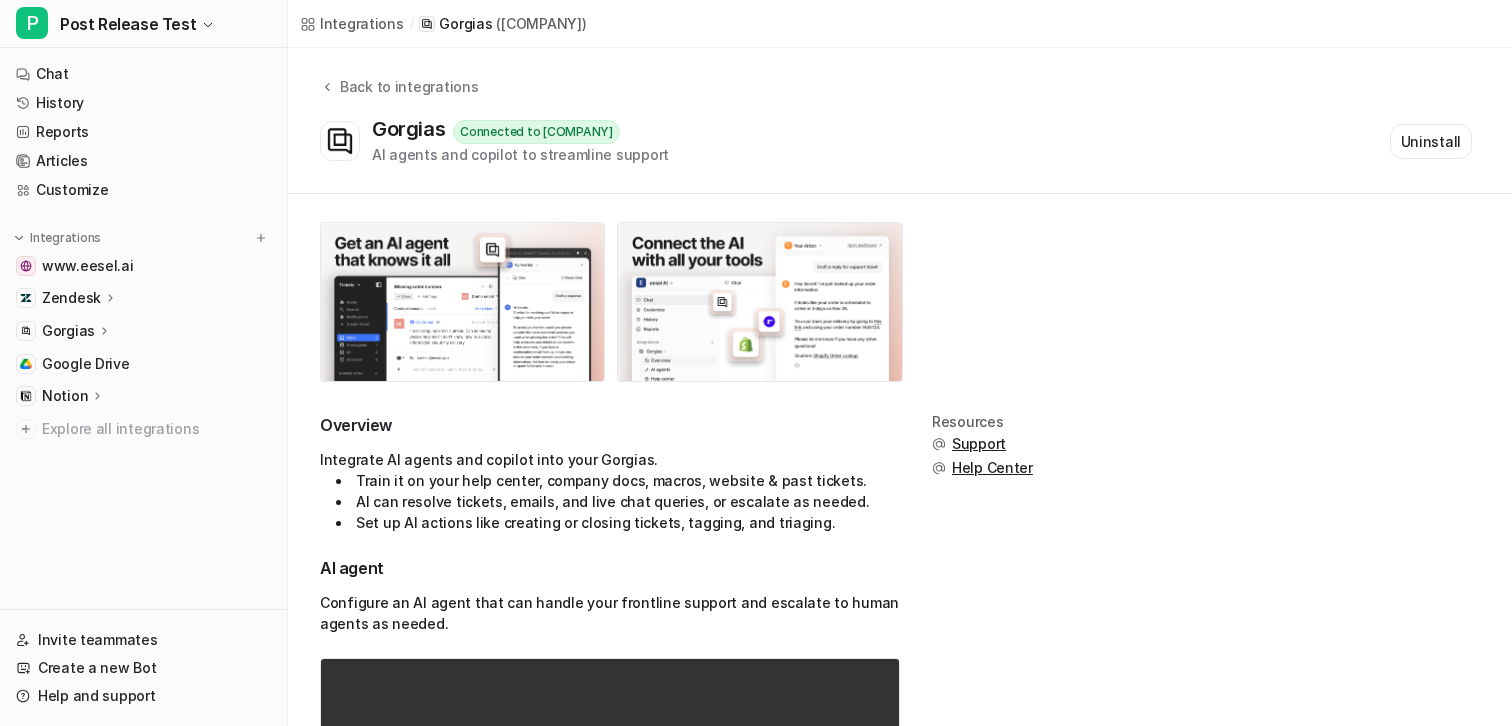 click on "Gorgias" at bounding box center (68, 331) 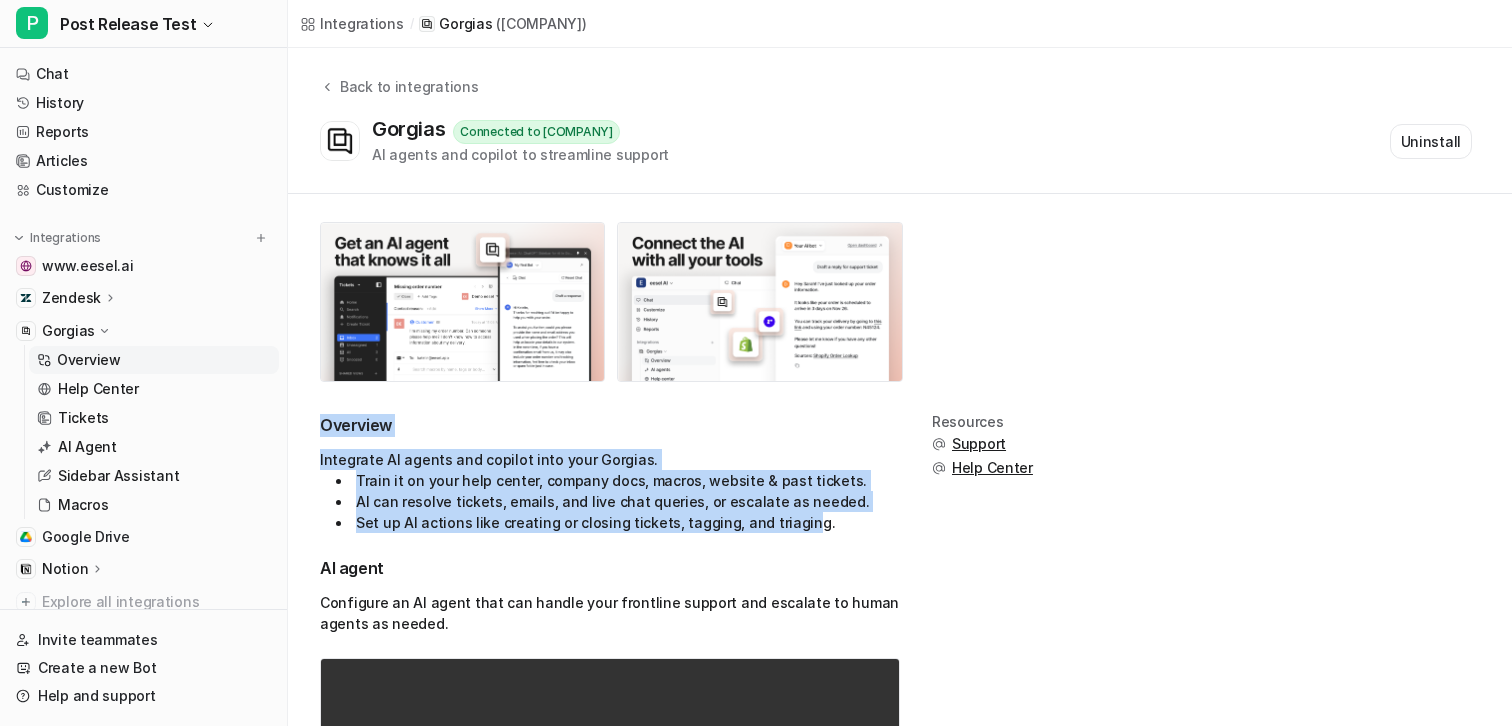 drag, startPoint x: 314, startPoint y: 422, endPoint x: 793, endPoint y: 525, distance: 489.94897 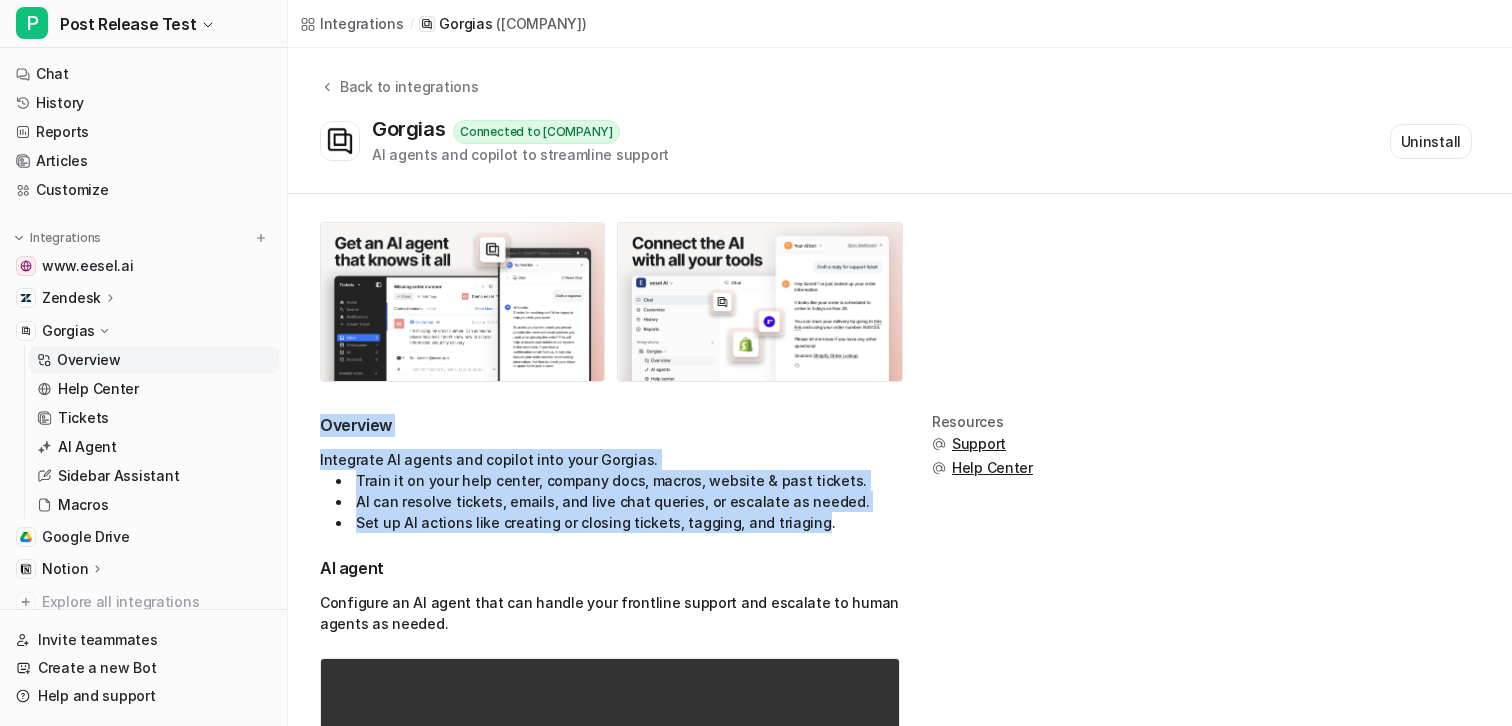 click on "Set up AI actions like creating or closing tickets, tagging, and triaging." at bounding box center (618, 522) 